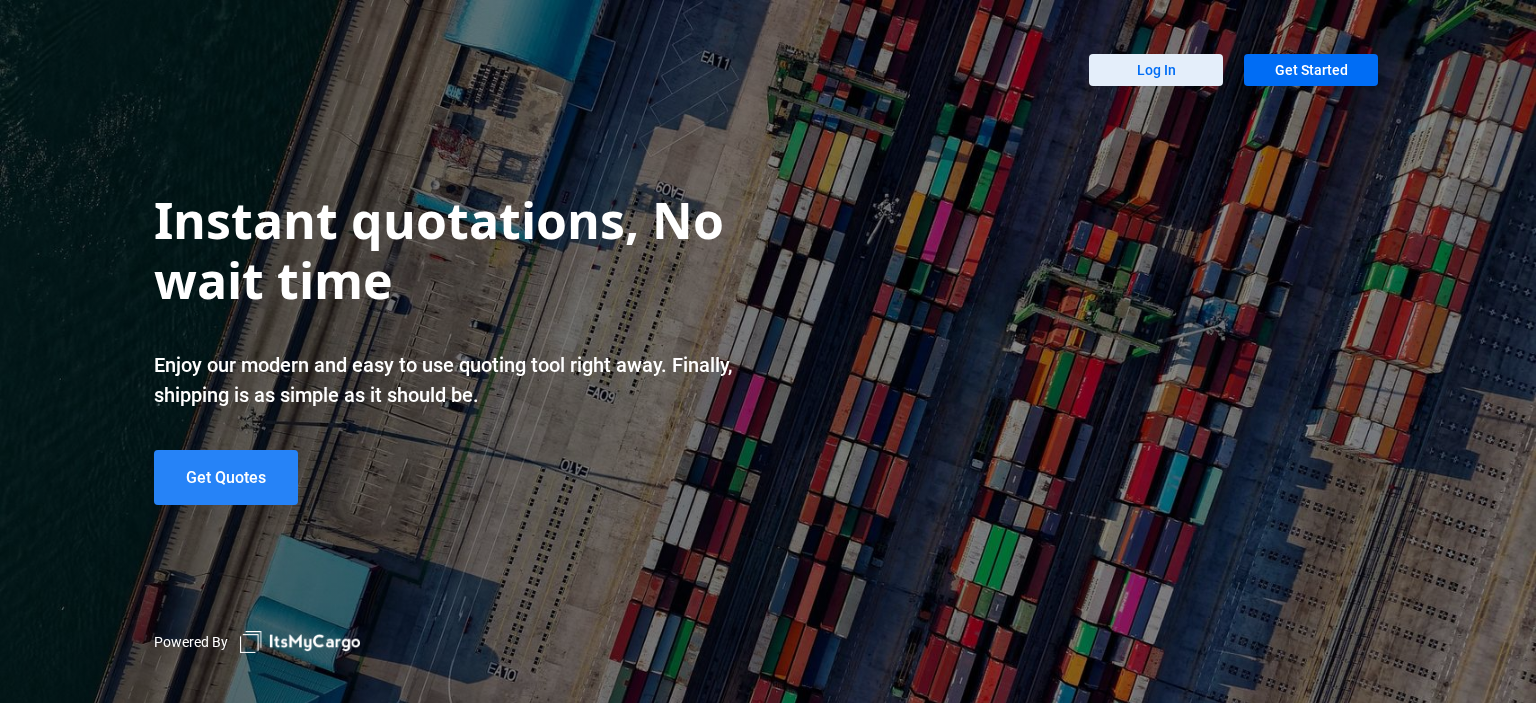 scroll, scrollTop: 0, scrollLeft: 0, axis: both 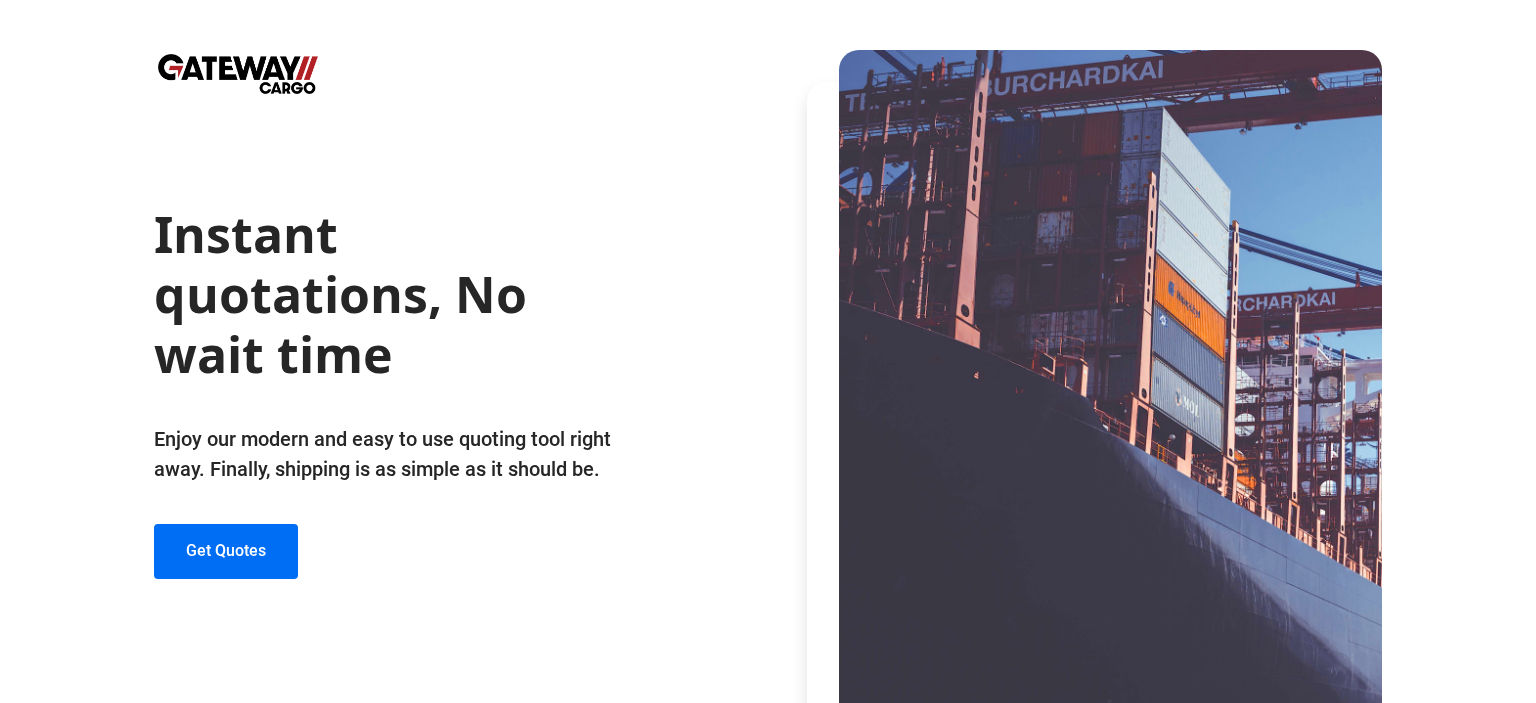 click on "Instant quotations, No wait time   Enjoy our modern and easy to use quoting tool right away. Finally, shipping is as simple as it should be.  Get Quotes" 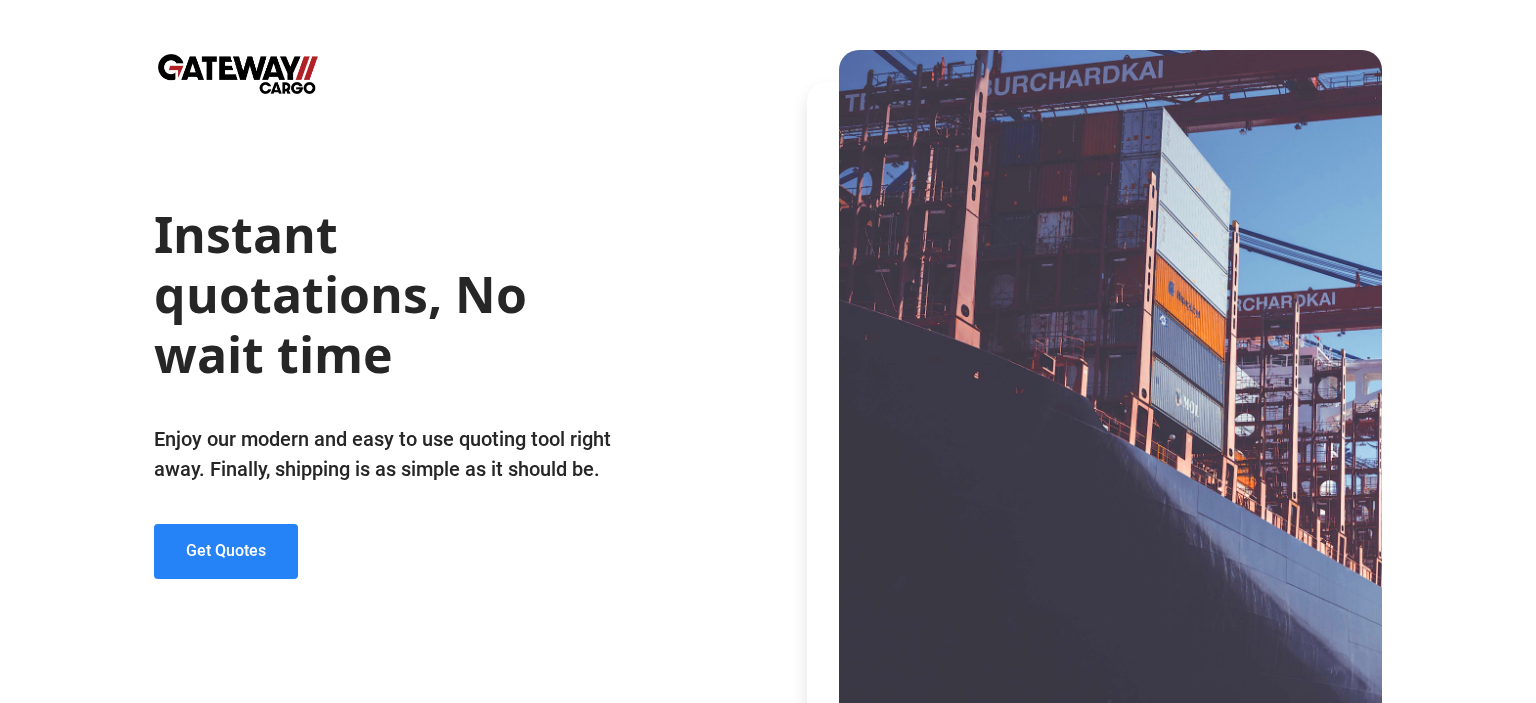 click on "Get Quotes" 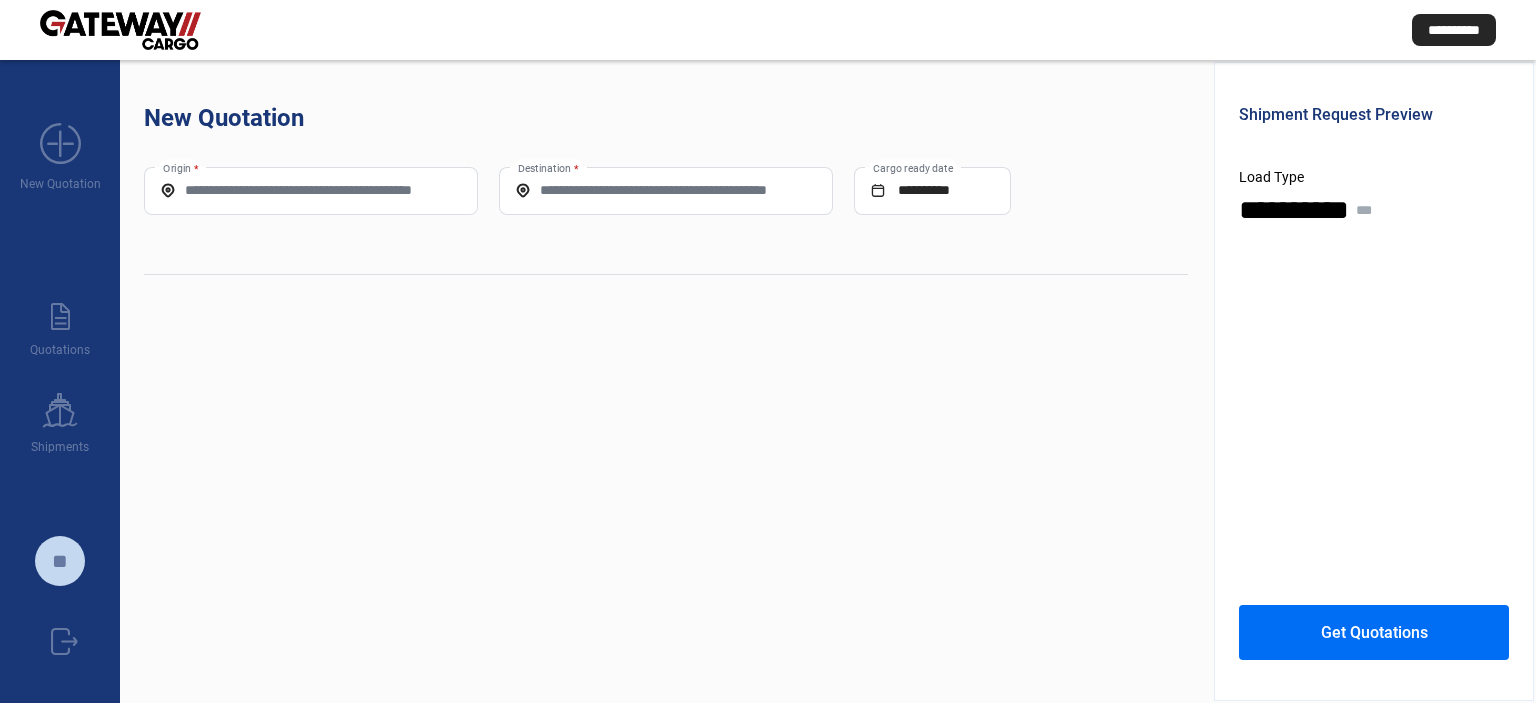 click on "Origin *" 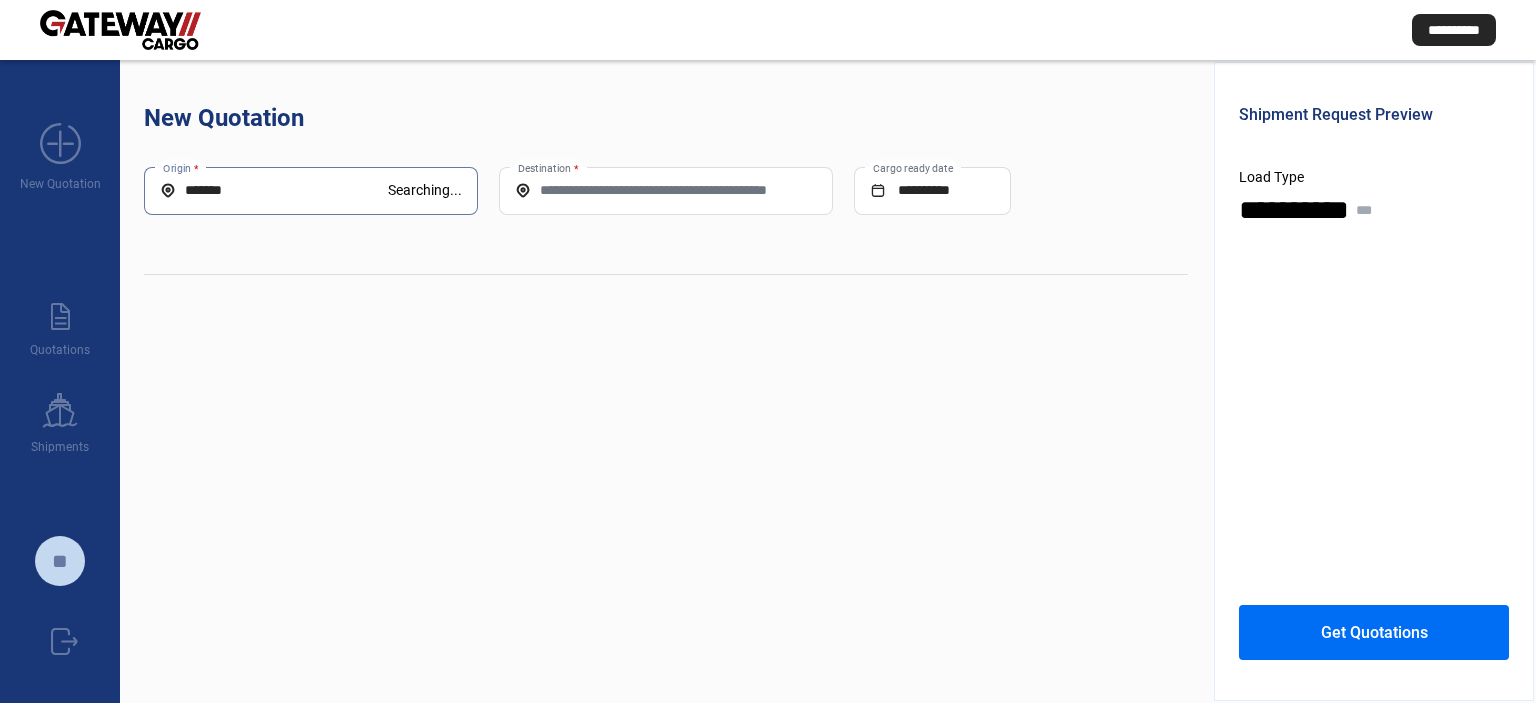 type on "*******" 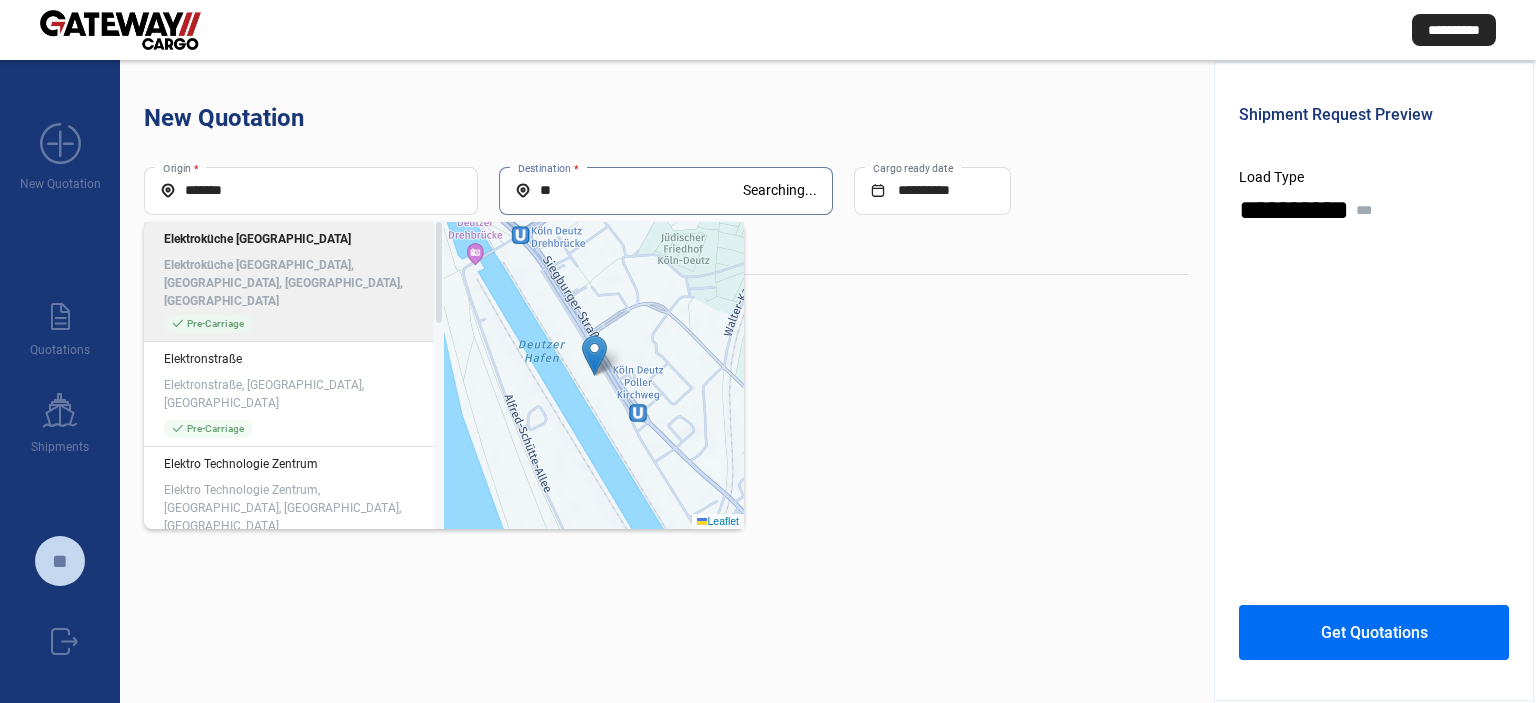 type on "*" 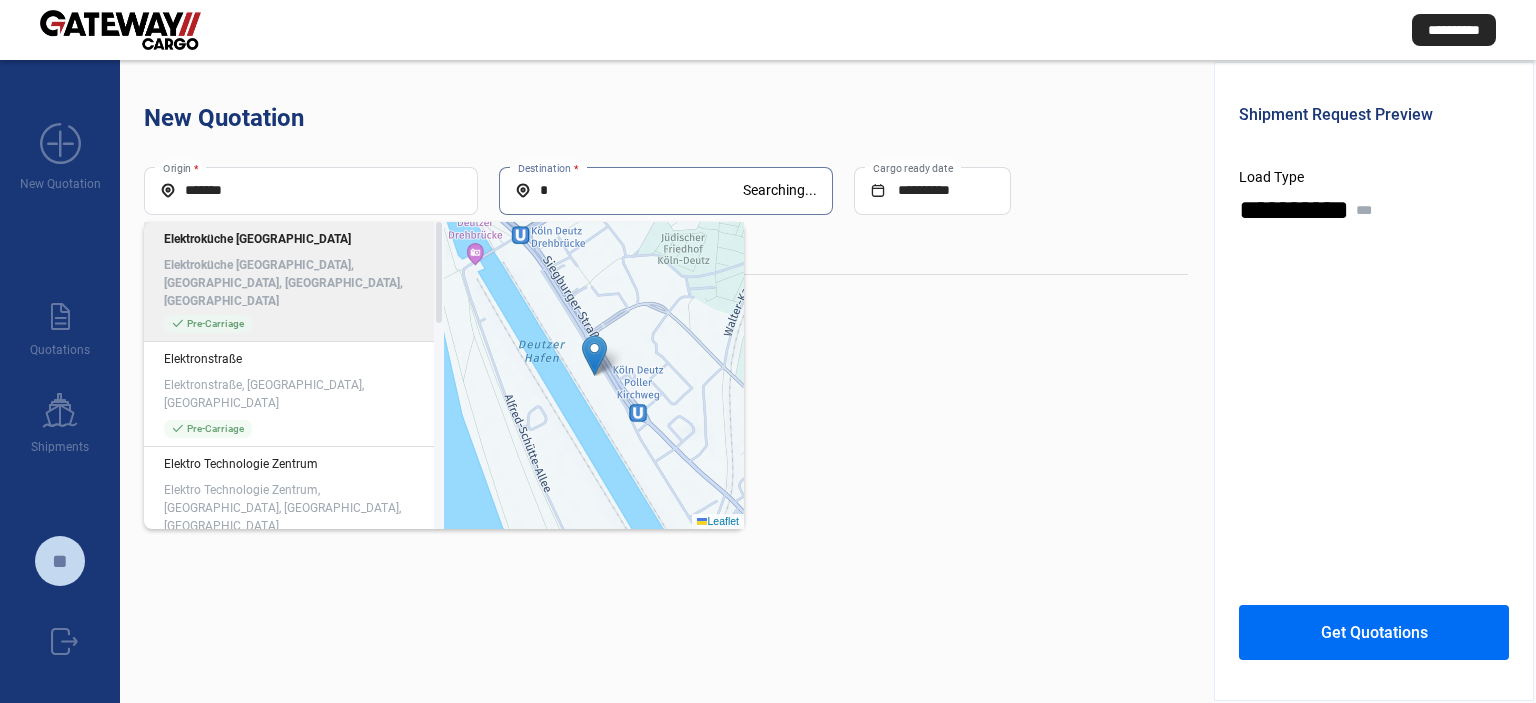 type 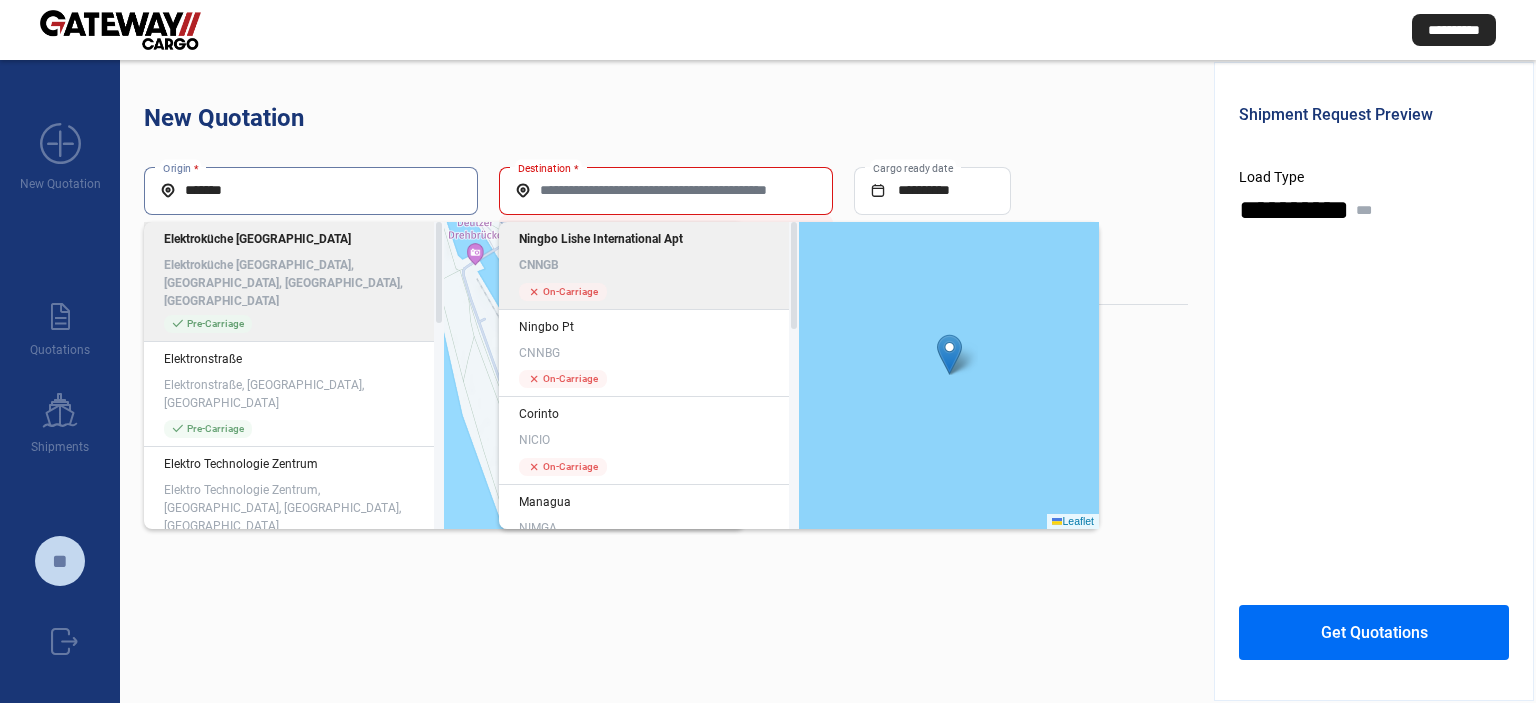 click on "*******" at bounding box center (311, 190) 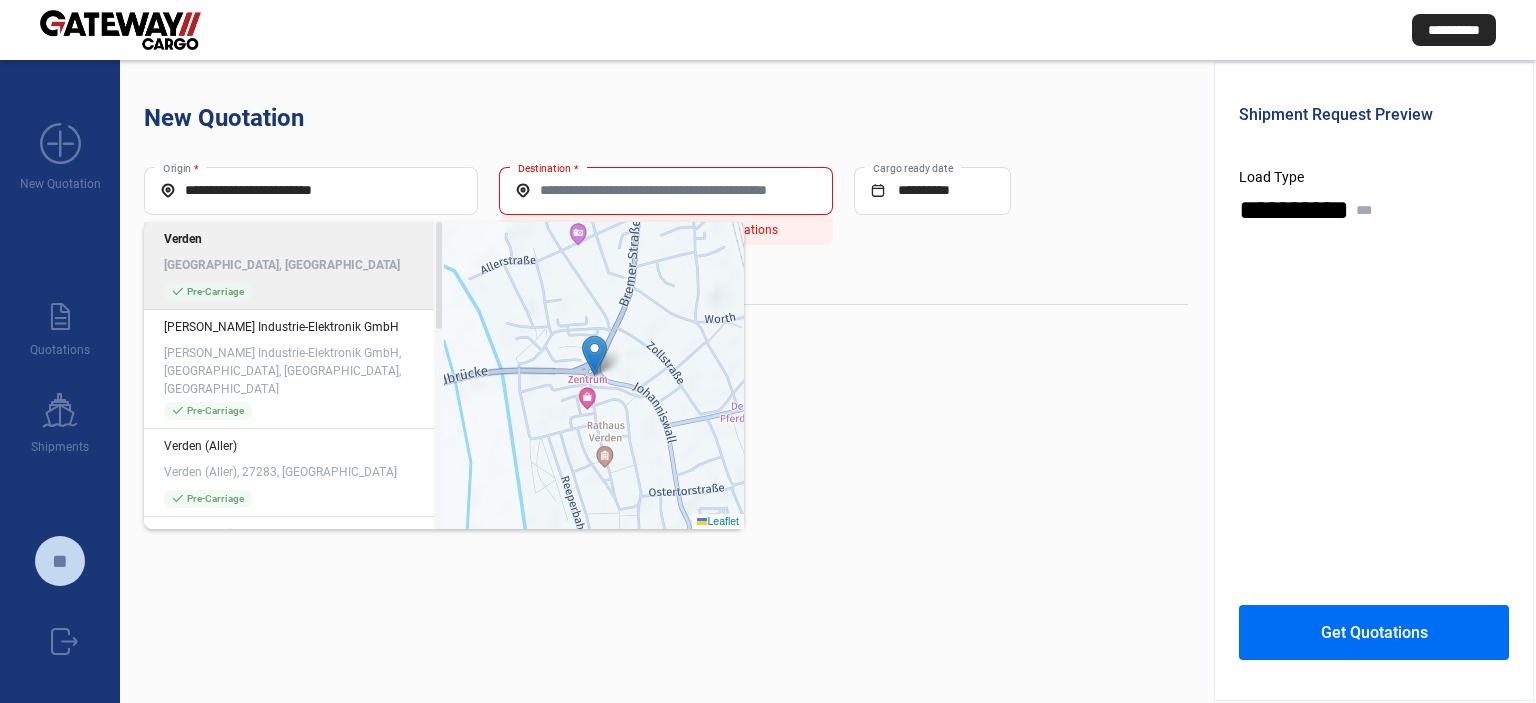 click on "check_mark  Pre-Carriage" 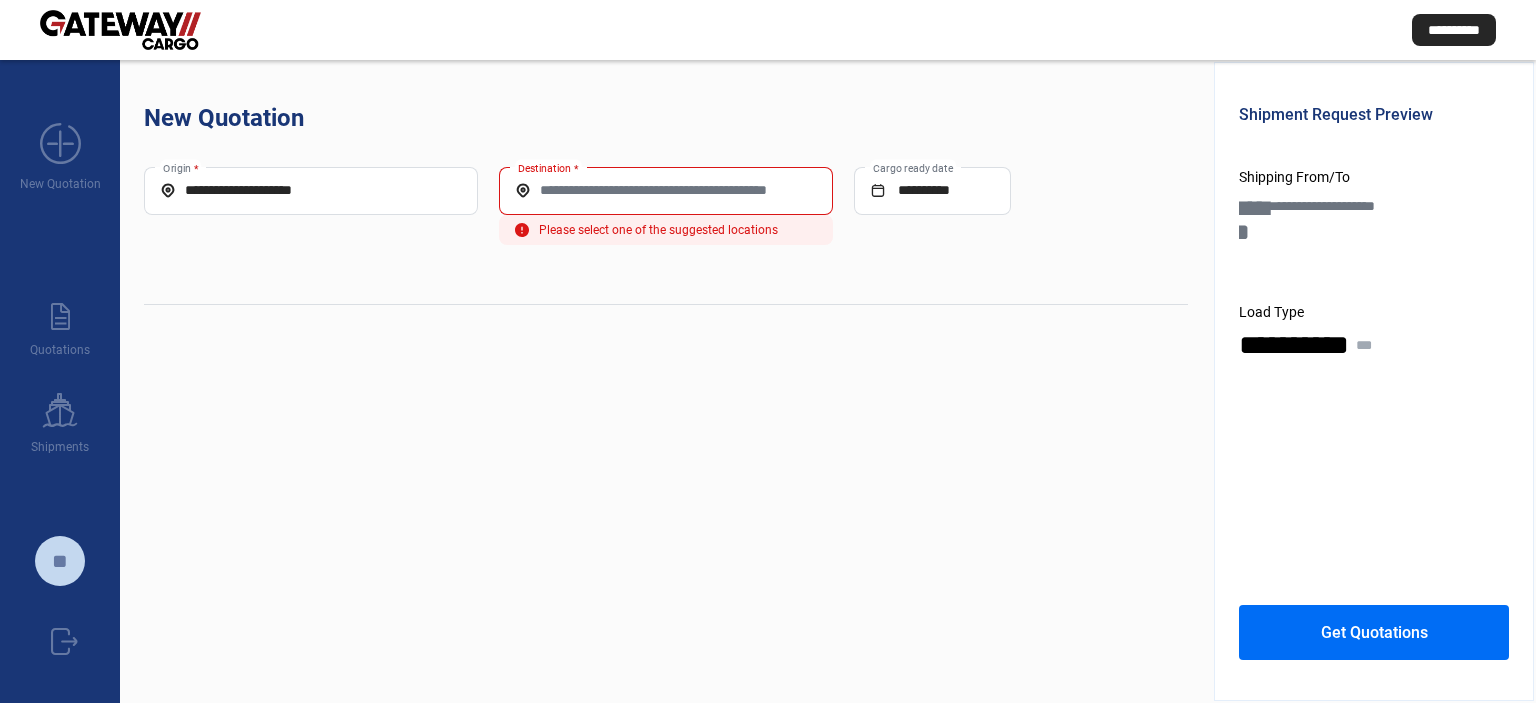 click on "Destination *" 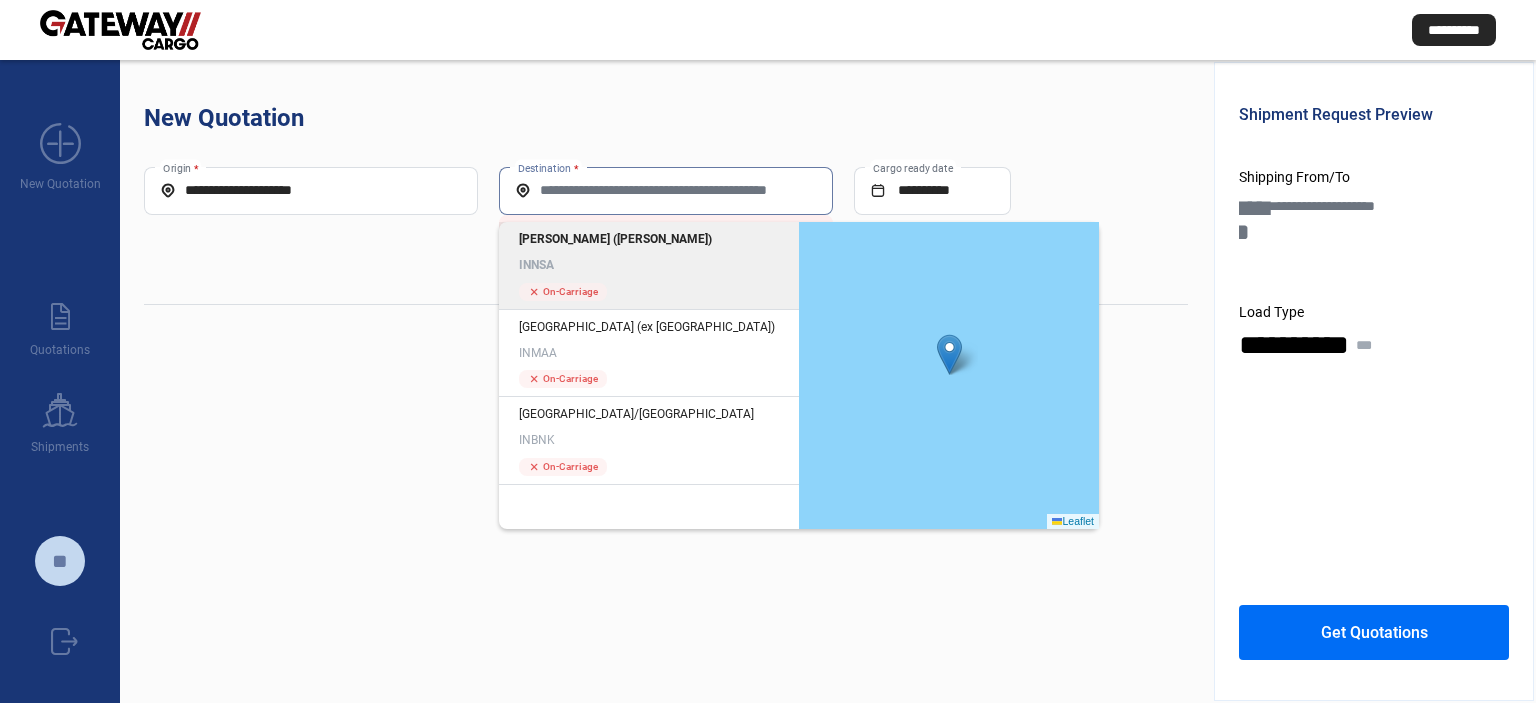 click on "Destination *" at bounding box center (666, 190) 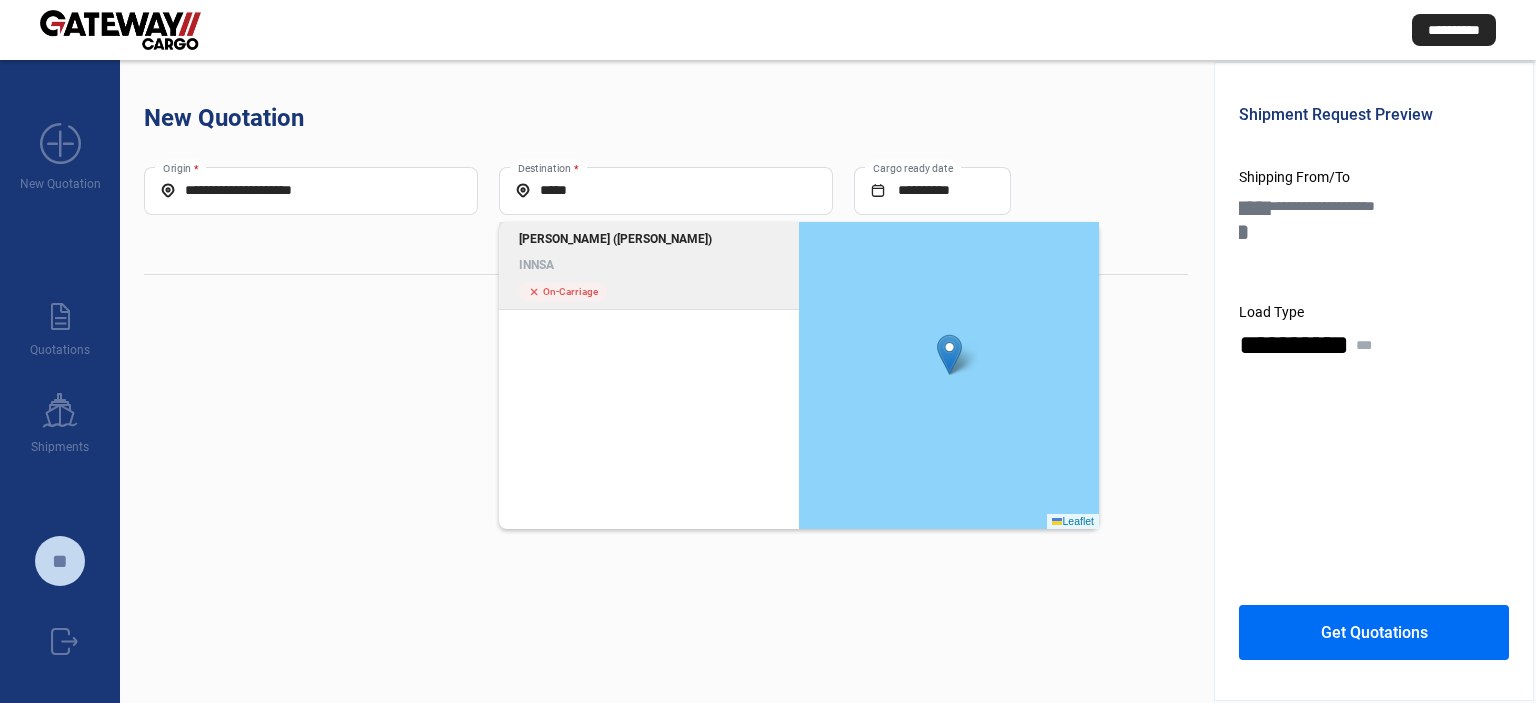 click on "INNSA" 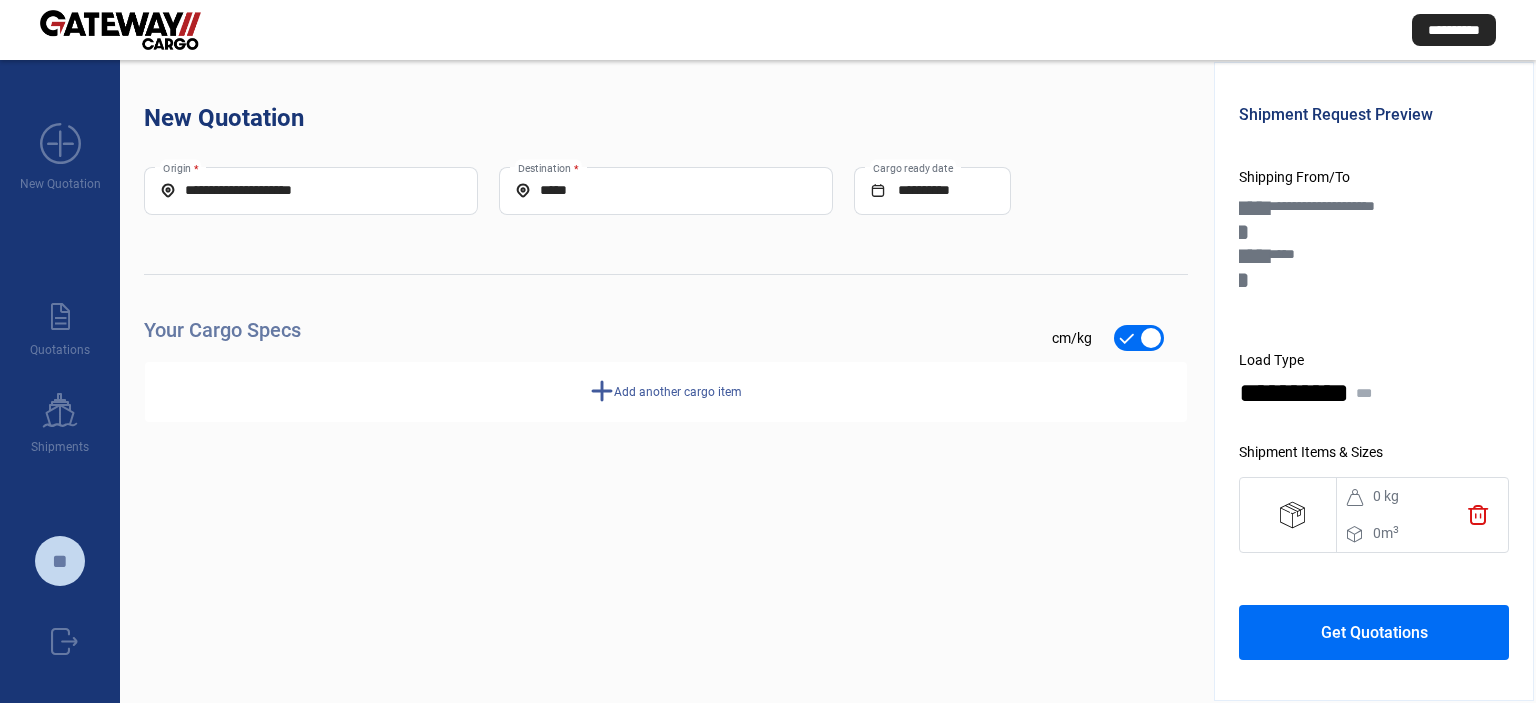 scroll, scrollTop: 112, scrollLeft: 0, axis: vertical 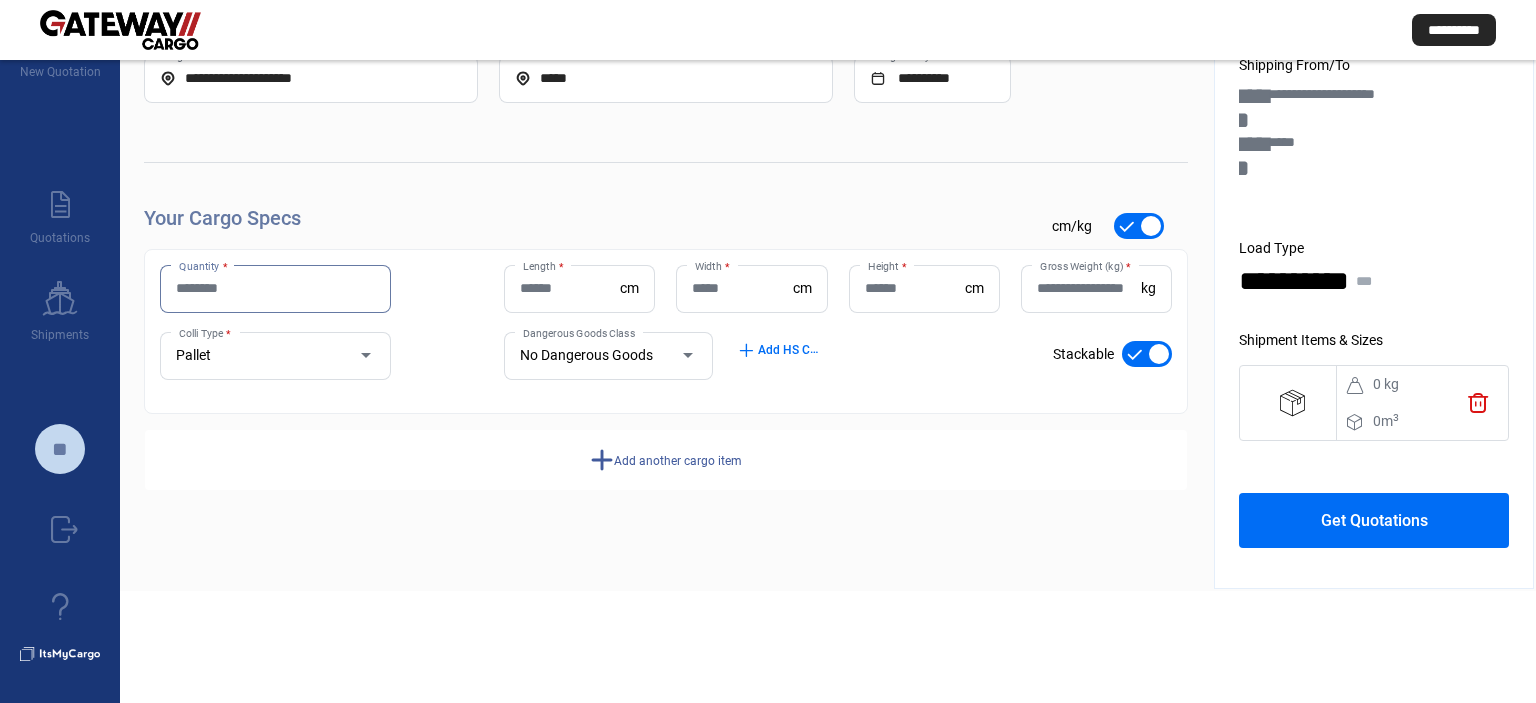 click on "Quantity *" at bounding box center [275, 288] 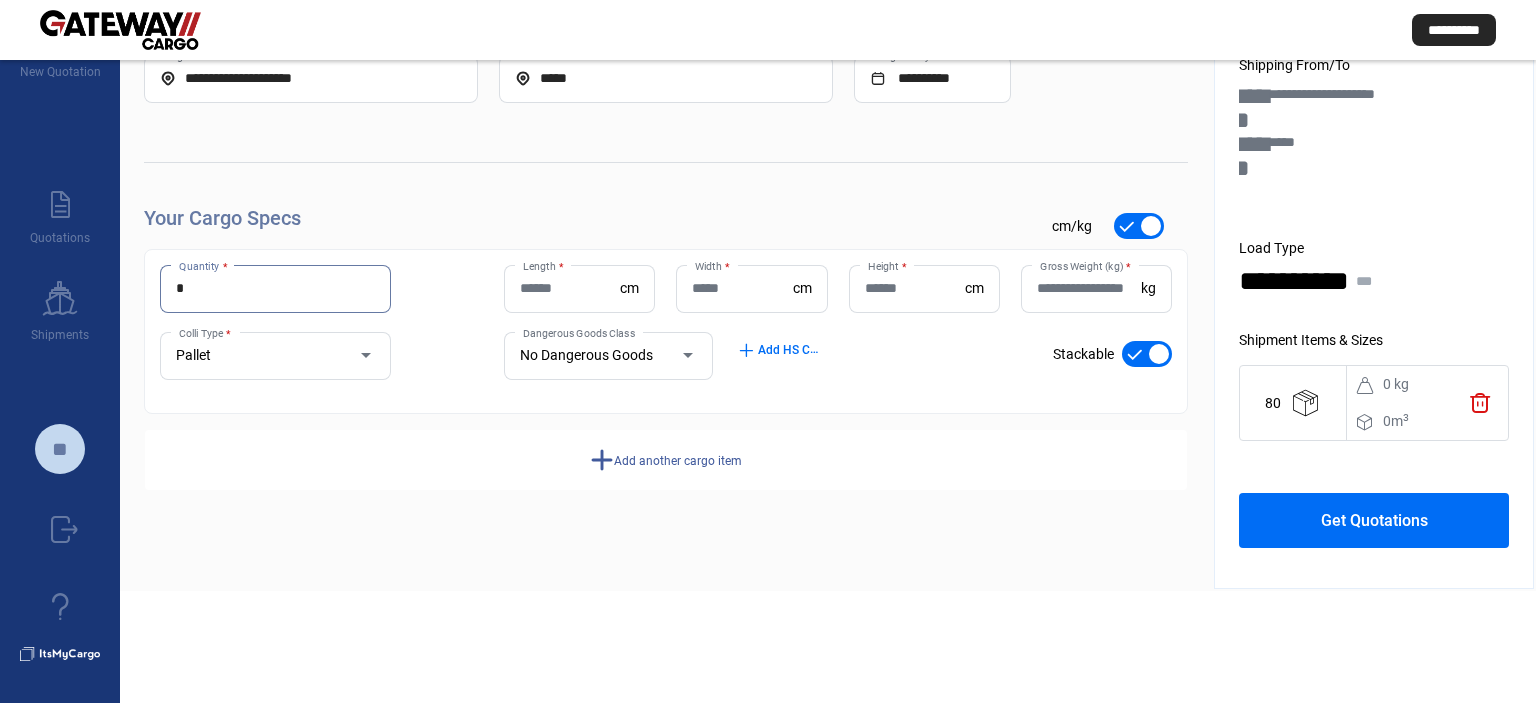 type on "*" 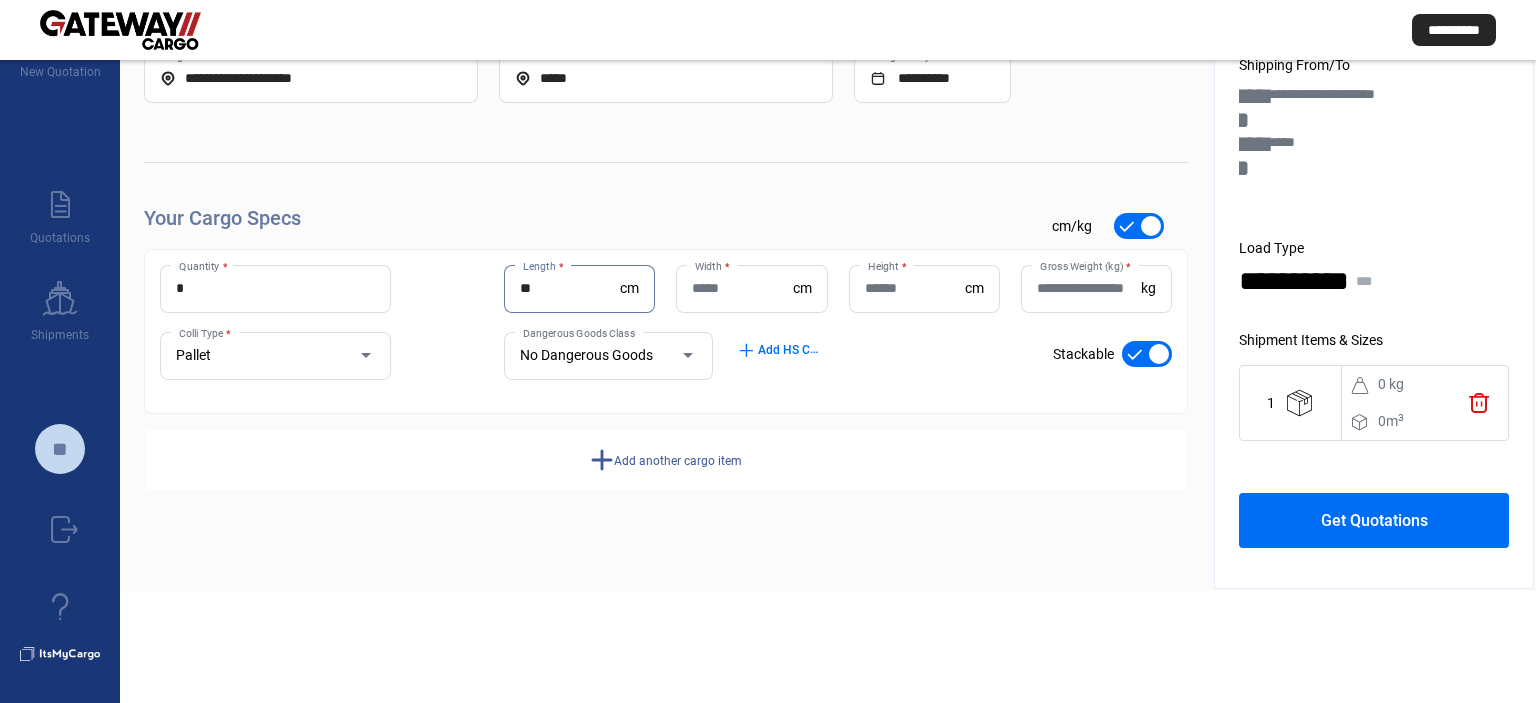 type on "**" 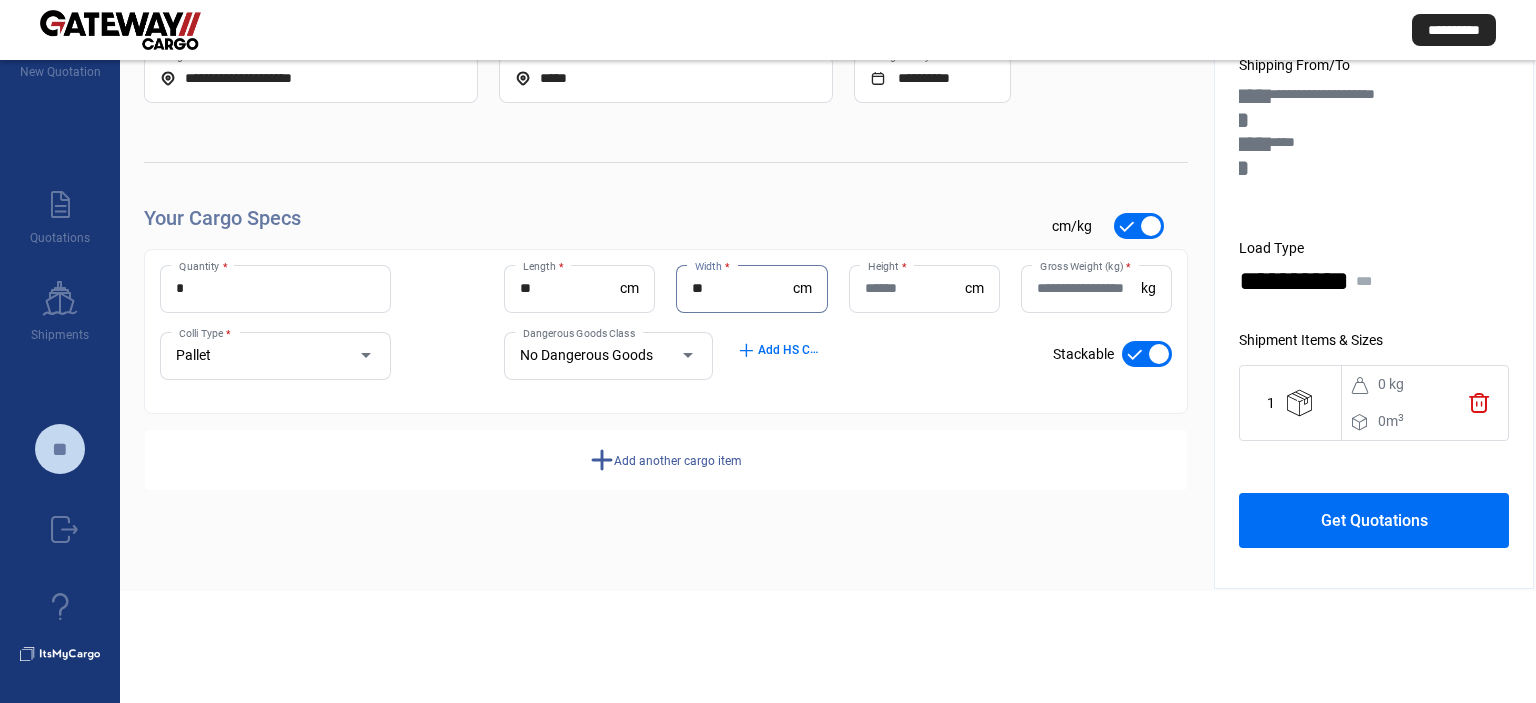 type on "**" 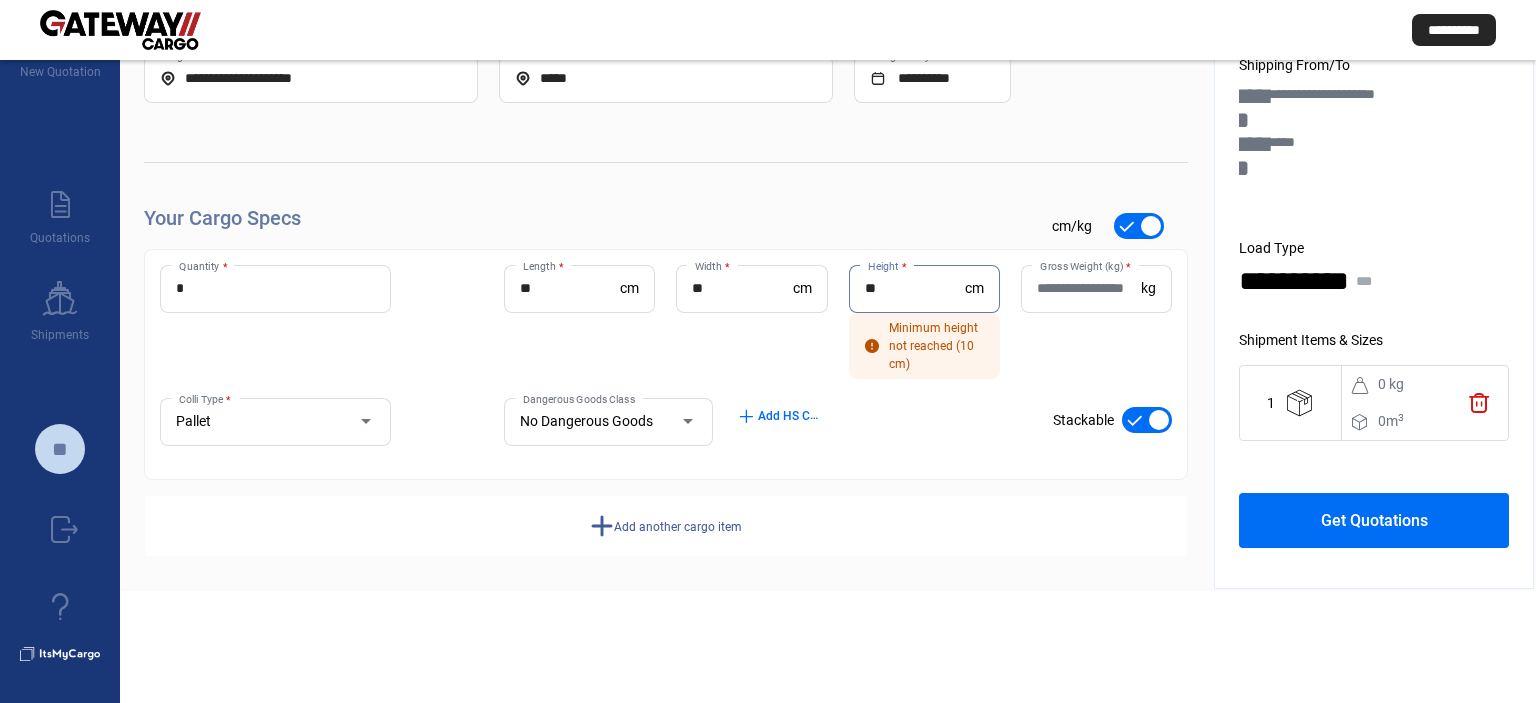 type on "**" 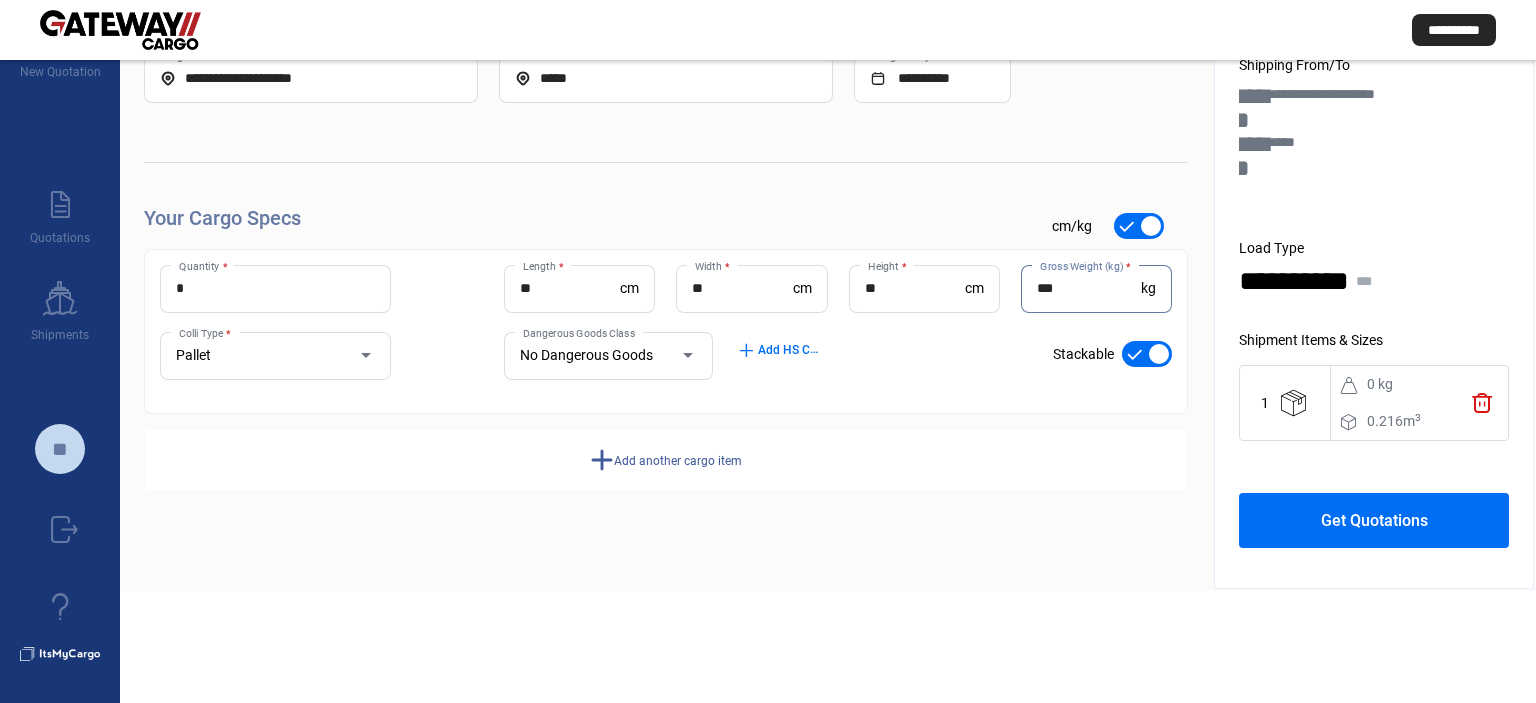 type on "***" 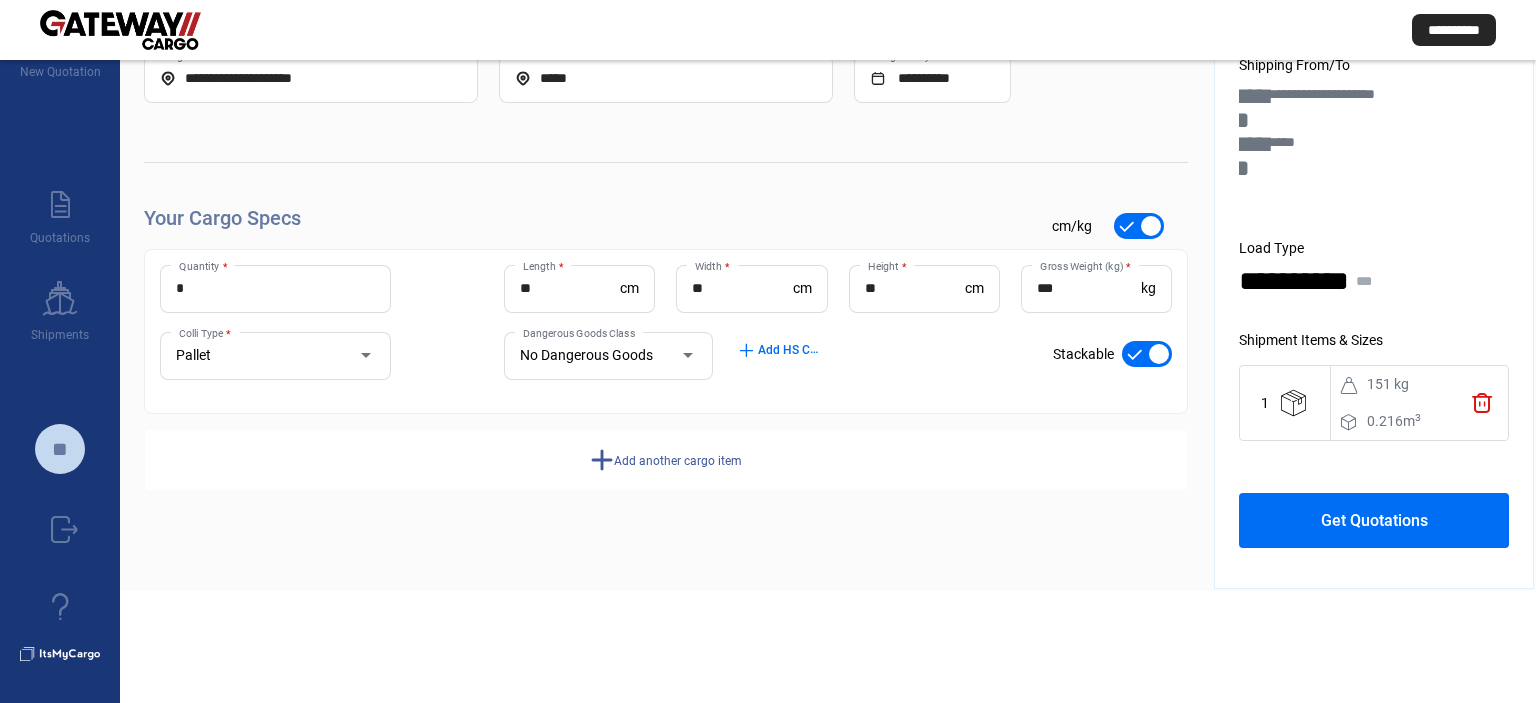 click on "Add another cargo item" 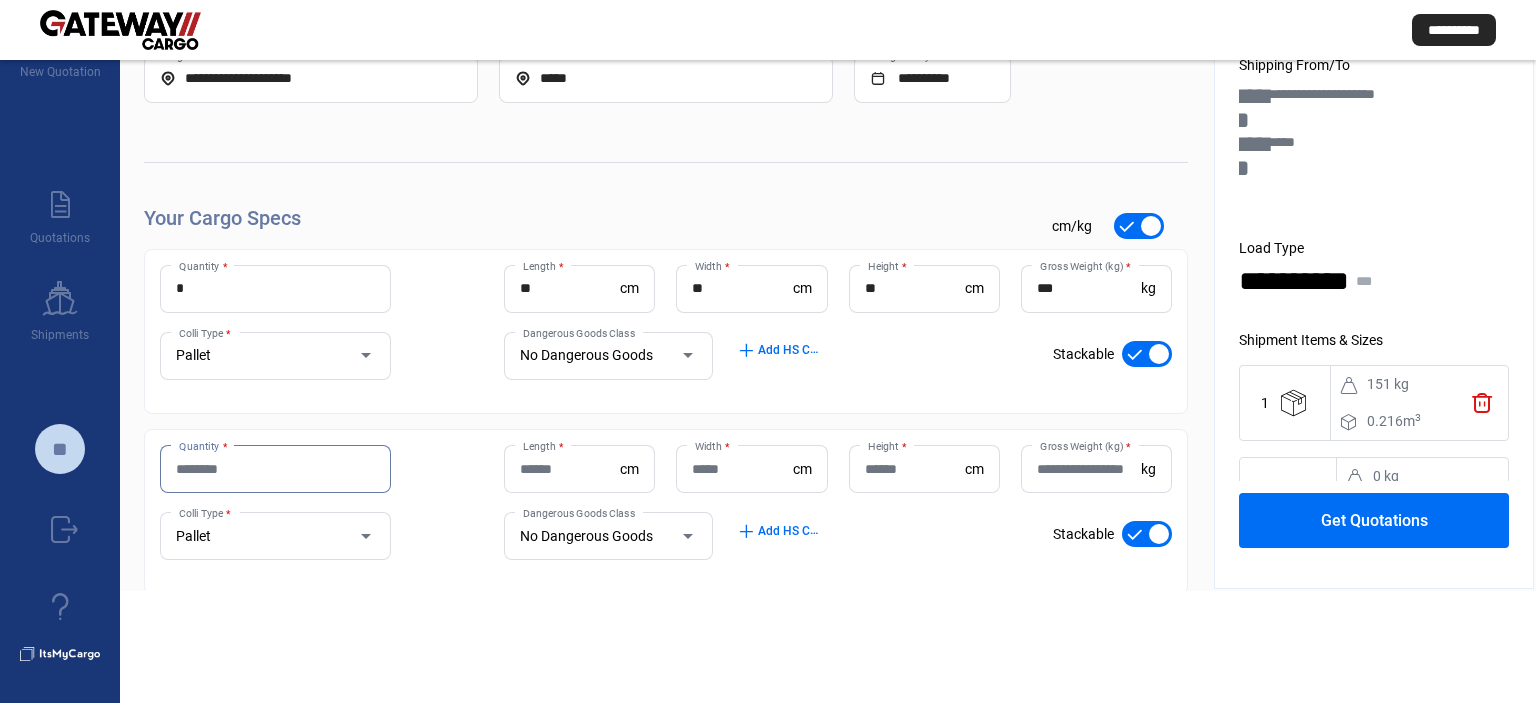 click on "Quantity *" at bounding box center [275, 469] 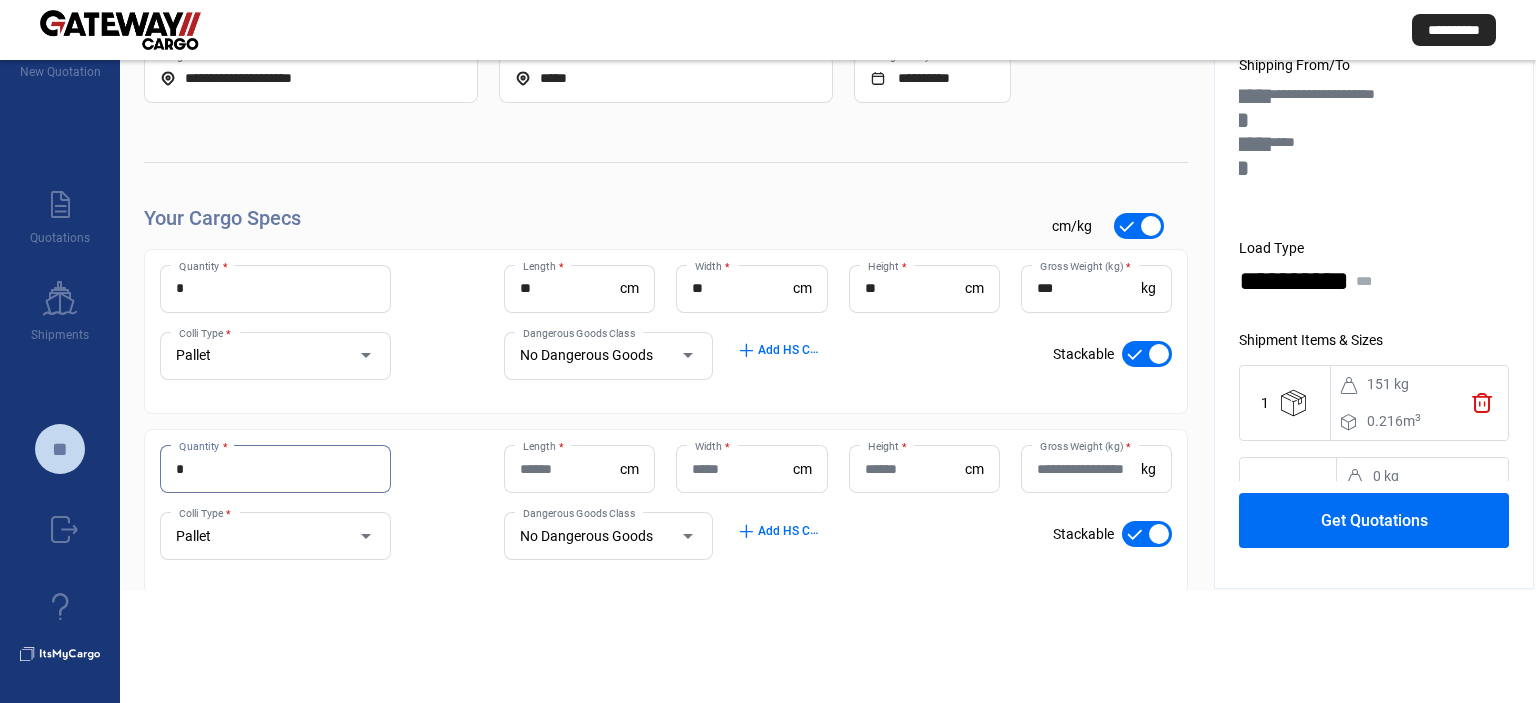 type on "*" 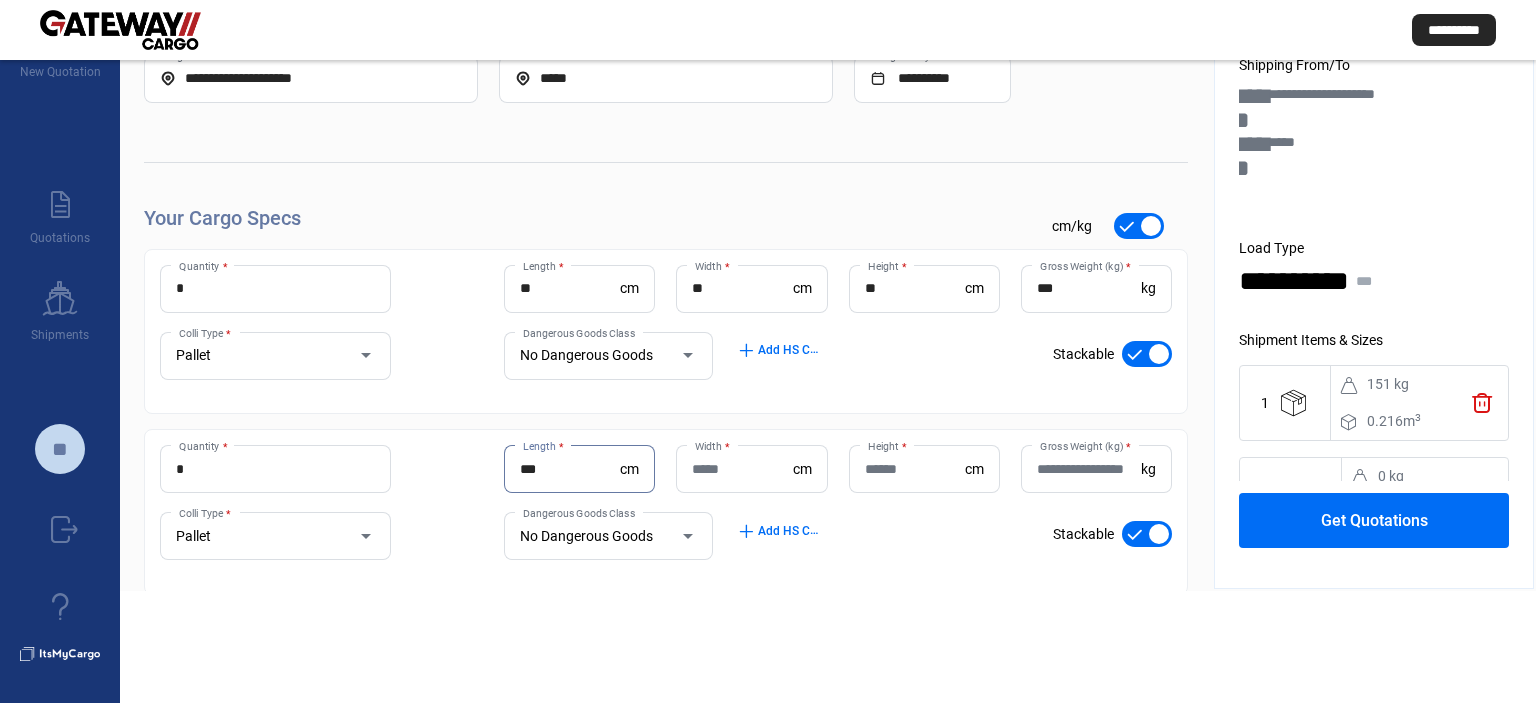 type on "***" 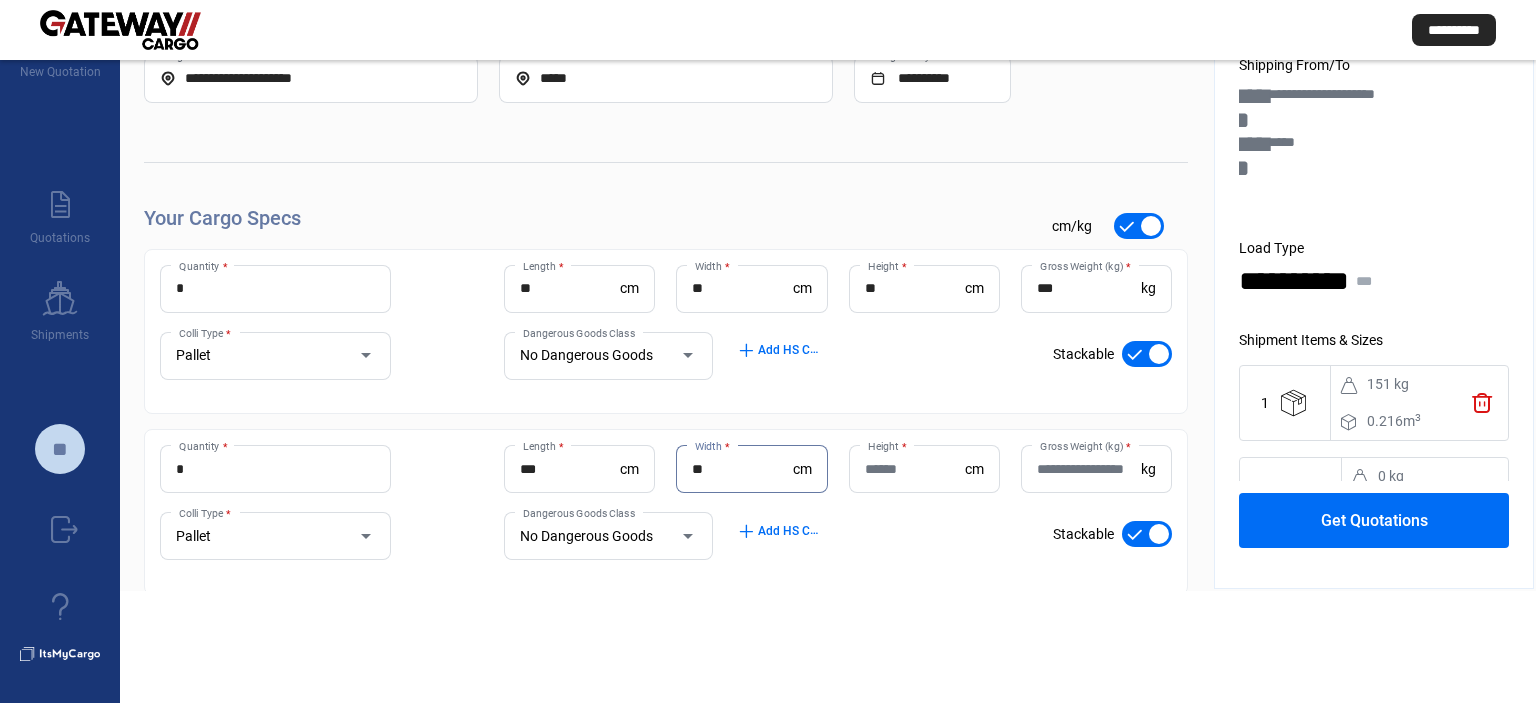 type on "**" 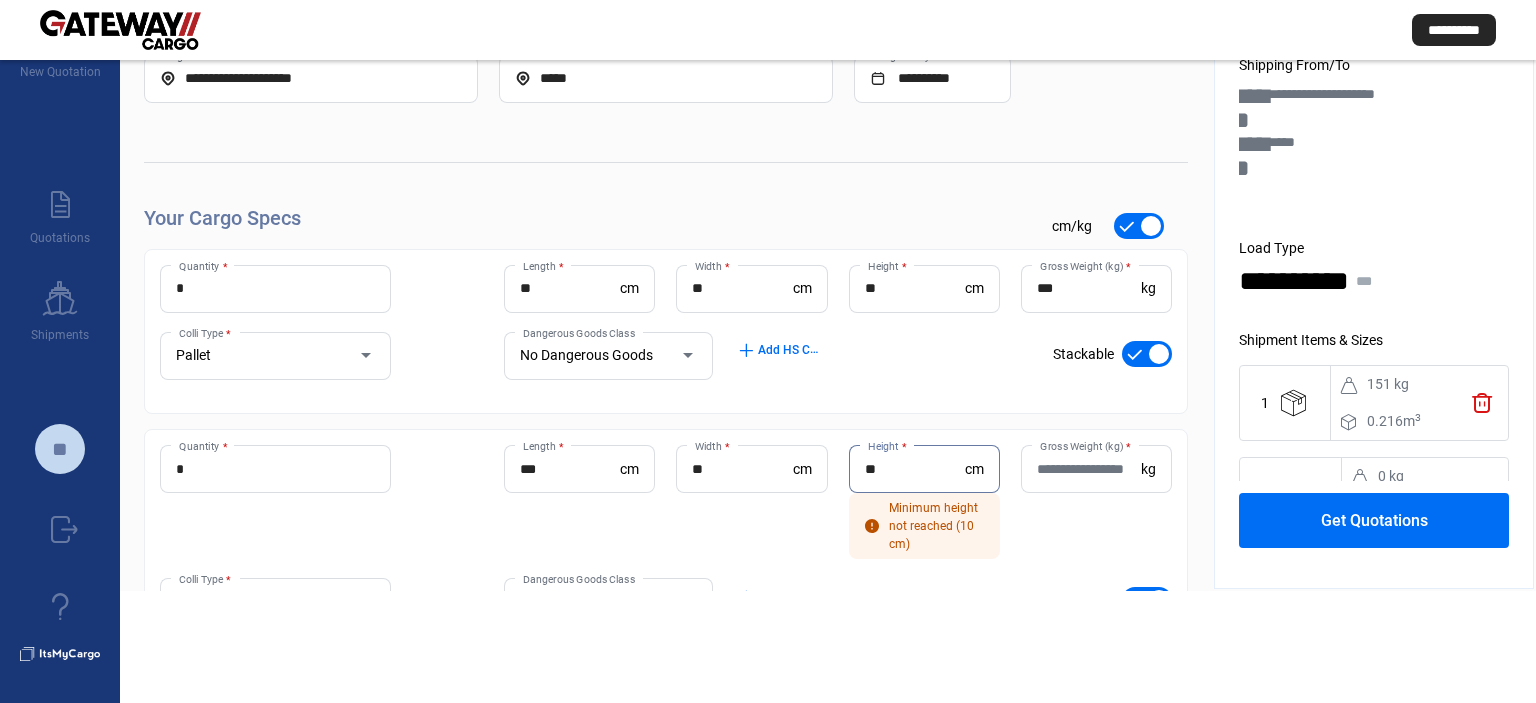 type on "**" 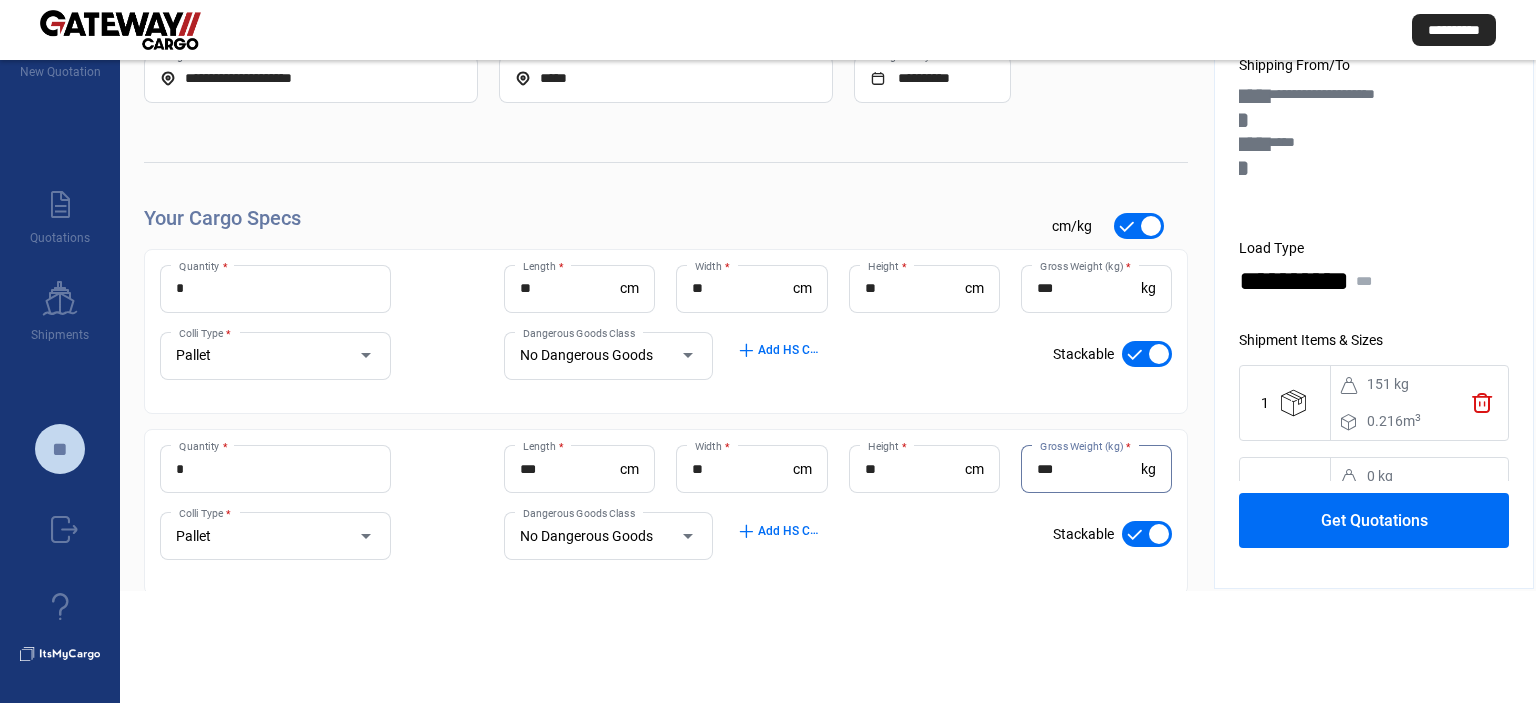 type on "***" 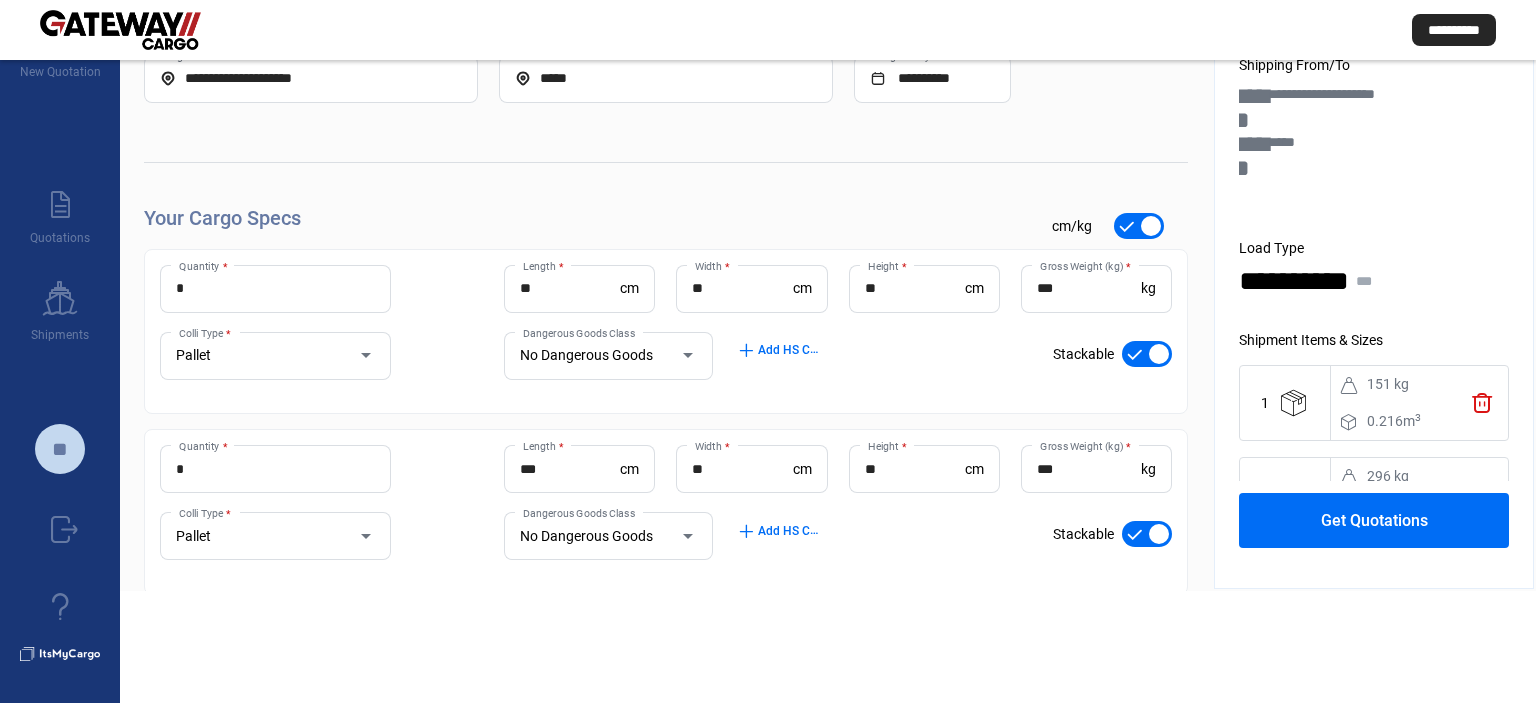 type 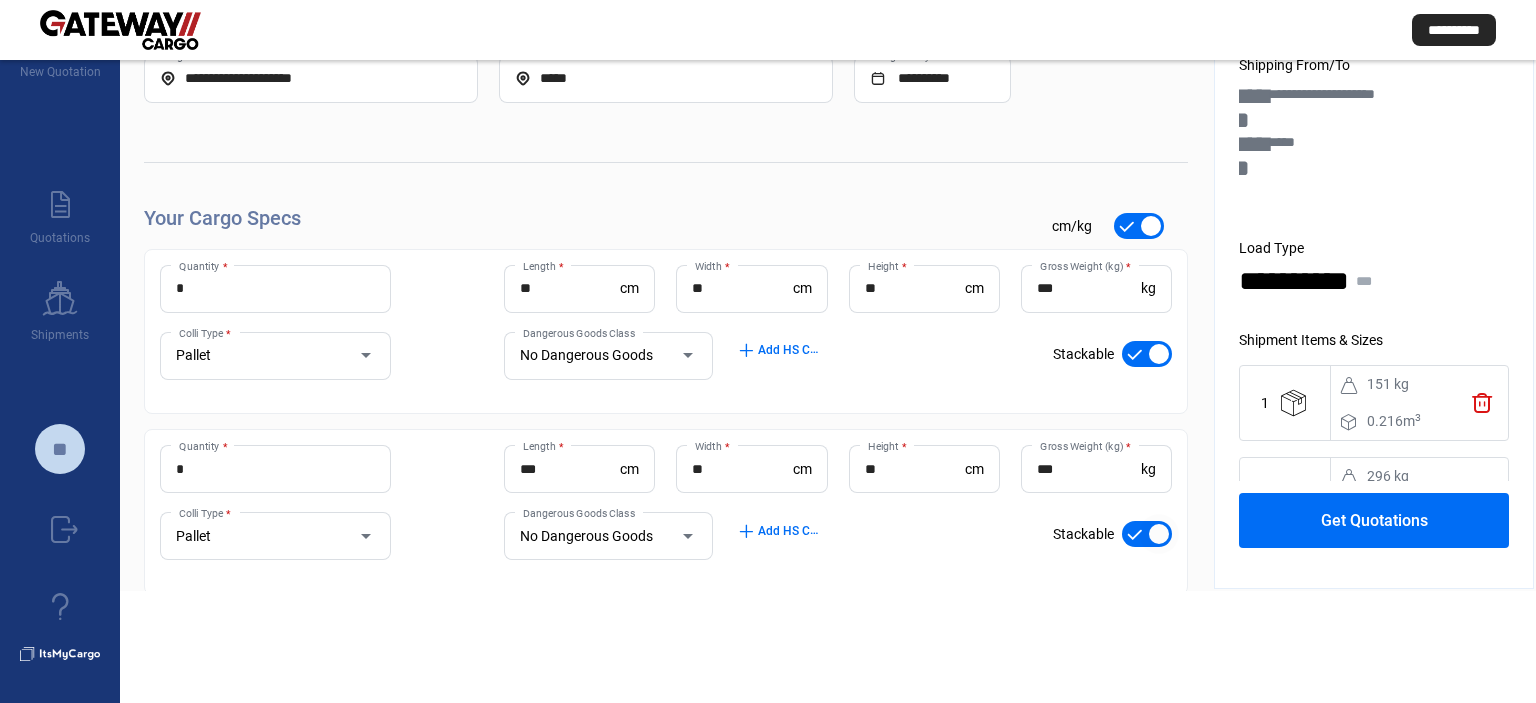 type 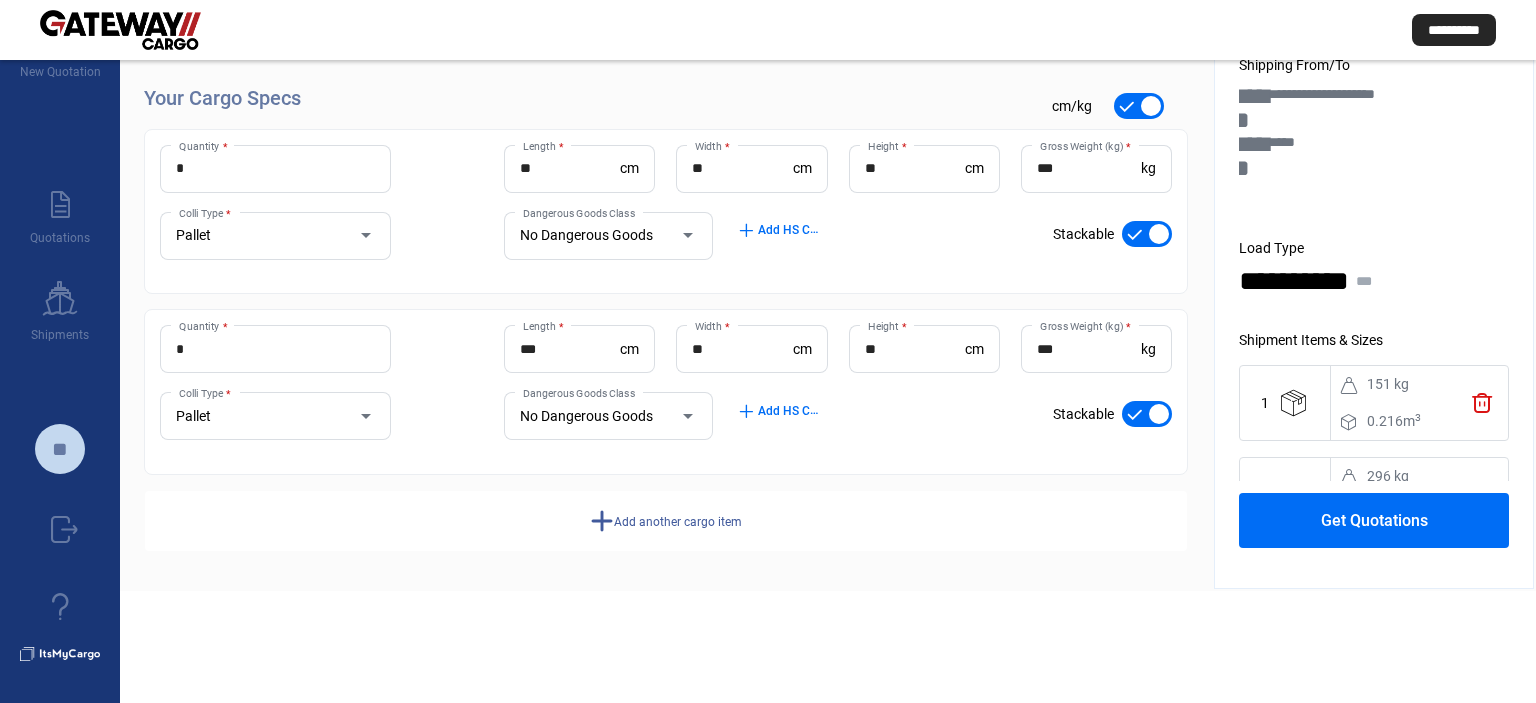 click on "Add another cargo item" 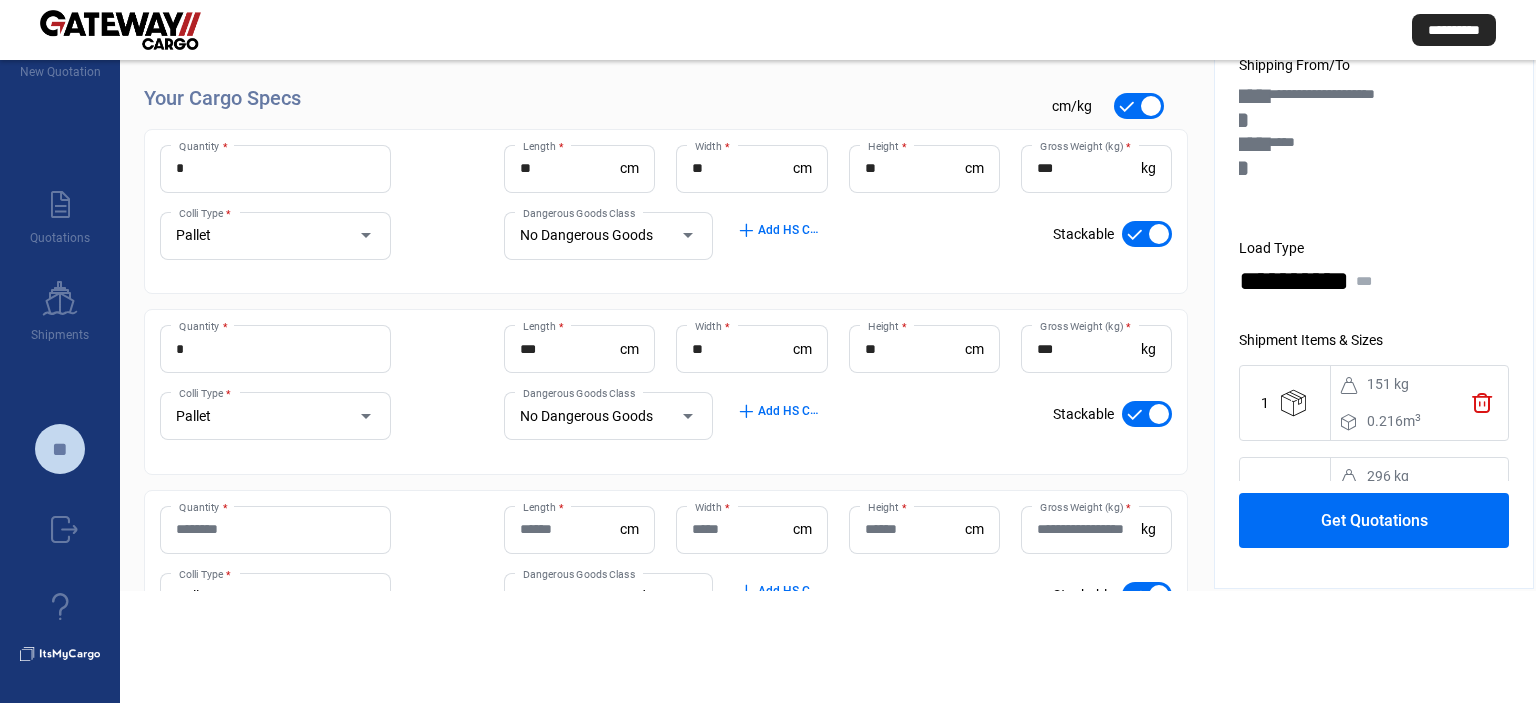 scroll, scrollTop: 300, scrollLeft: 0, axis: vertical 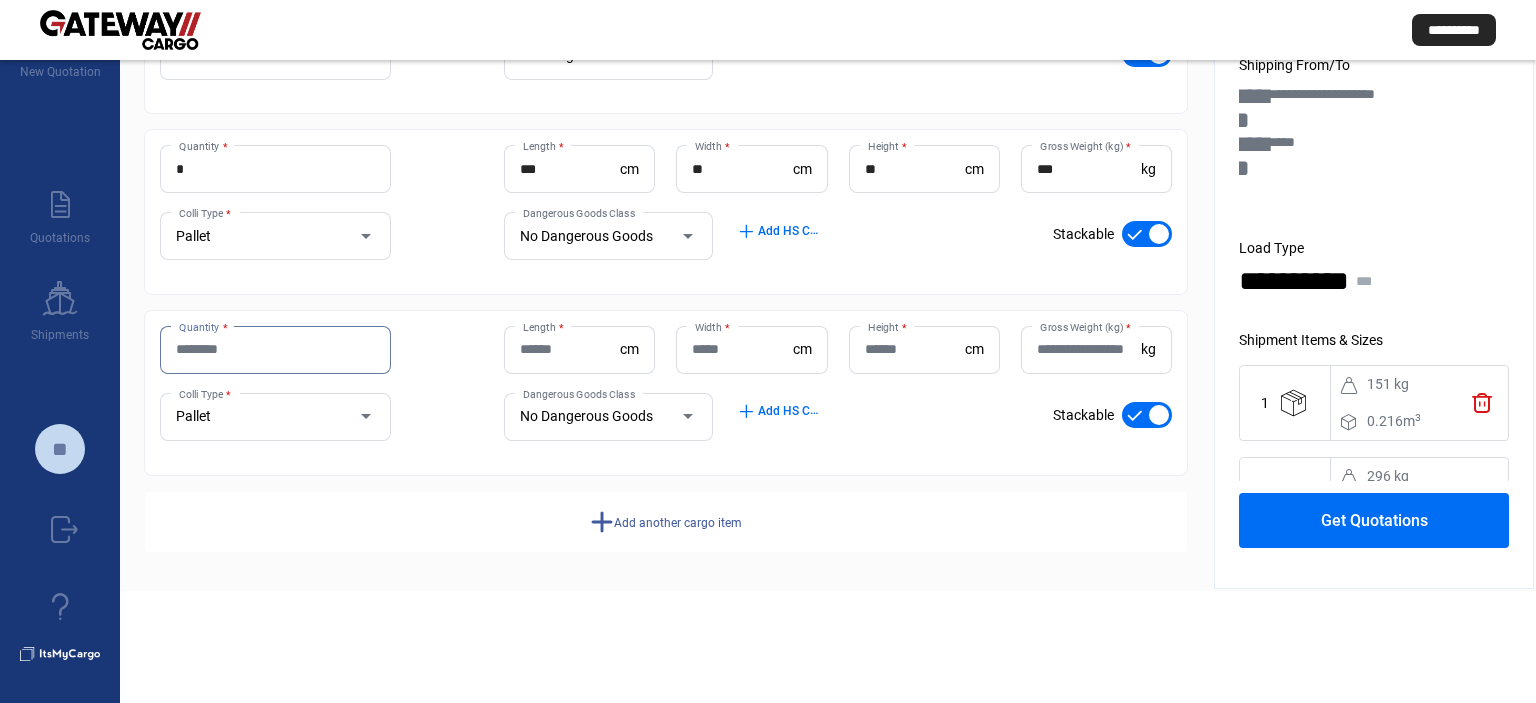 click on "Quantity *" at bounding box center (275, 349) 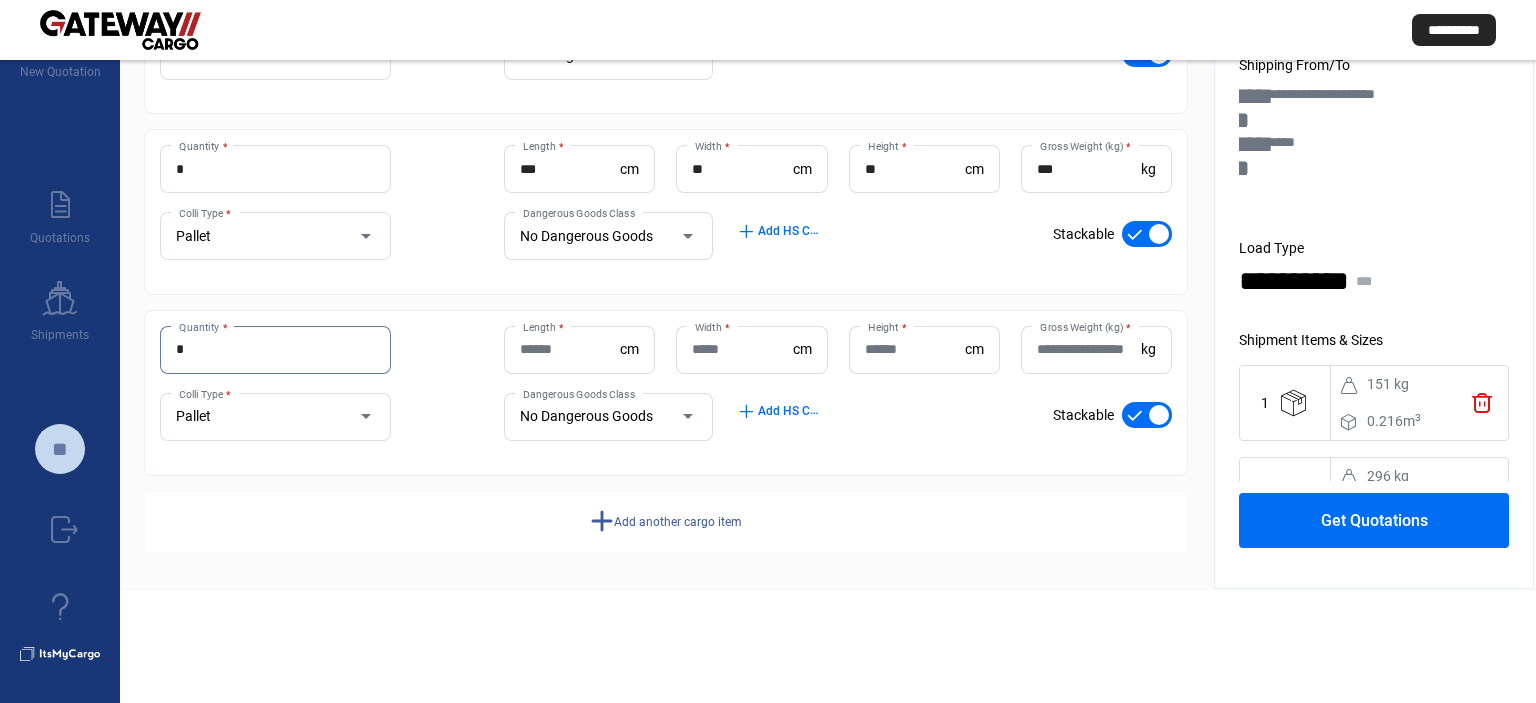 type on "*" 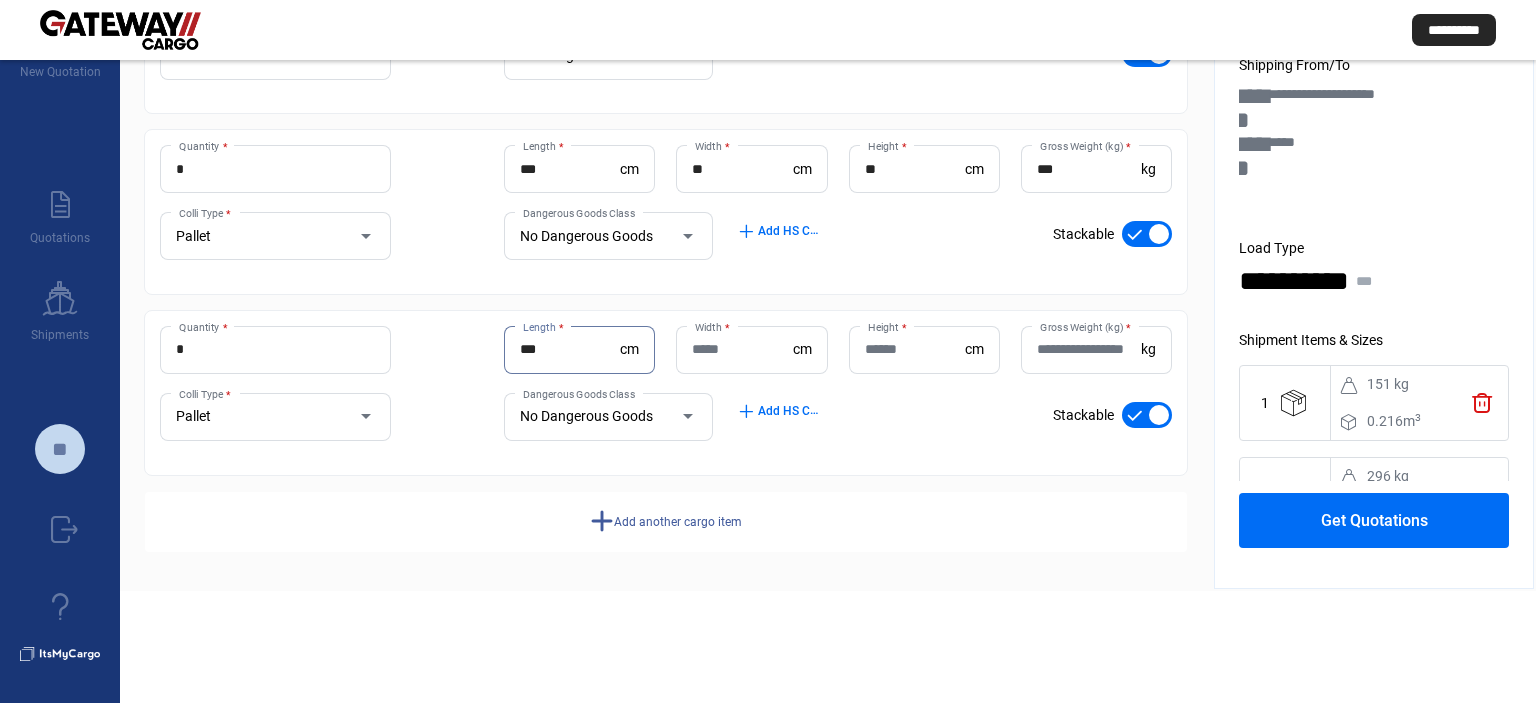 type on "***" 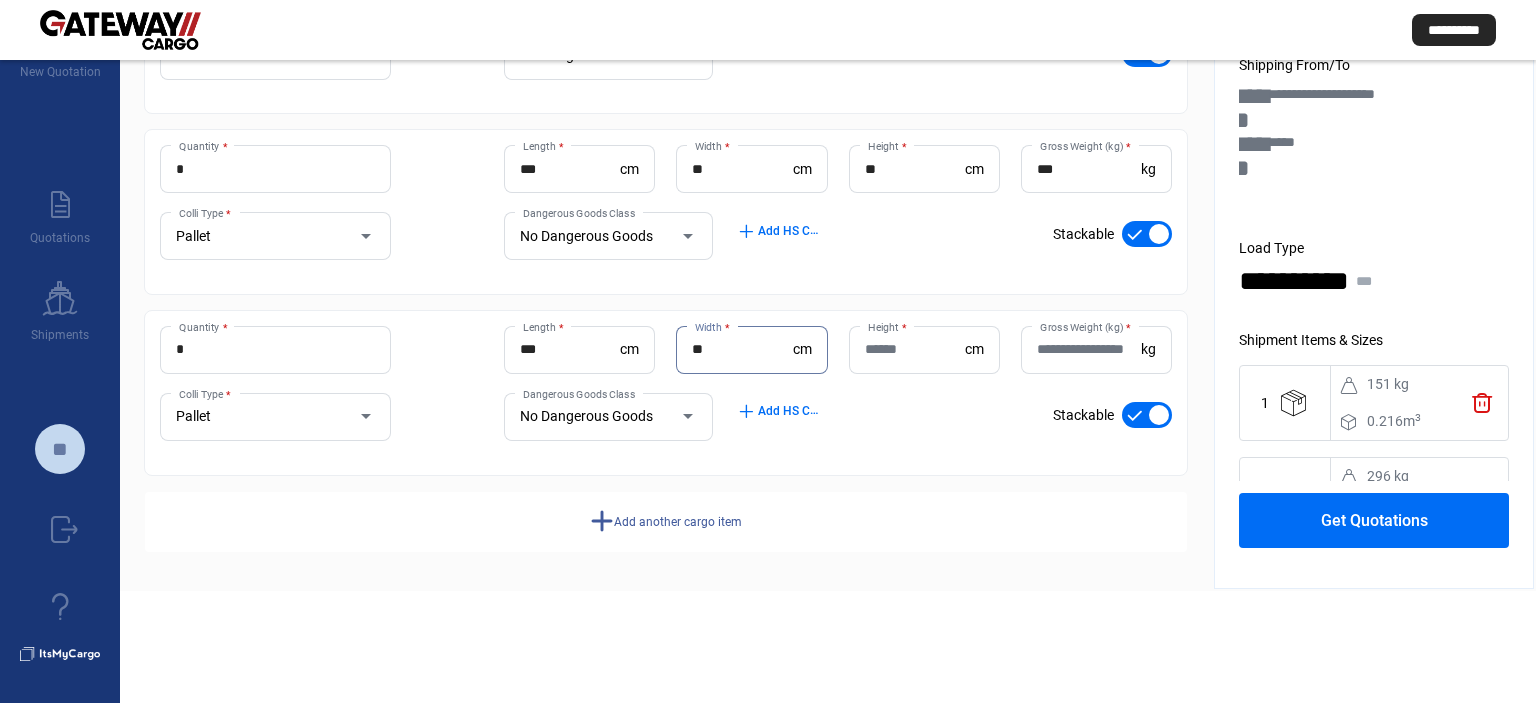 type on "**" 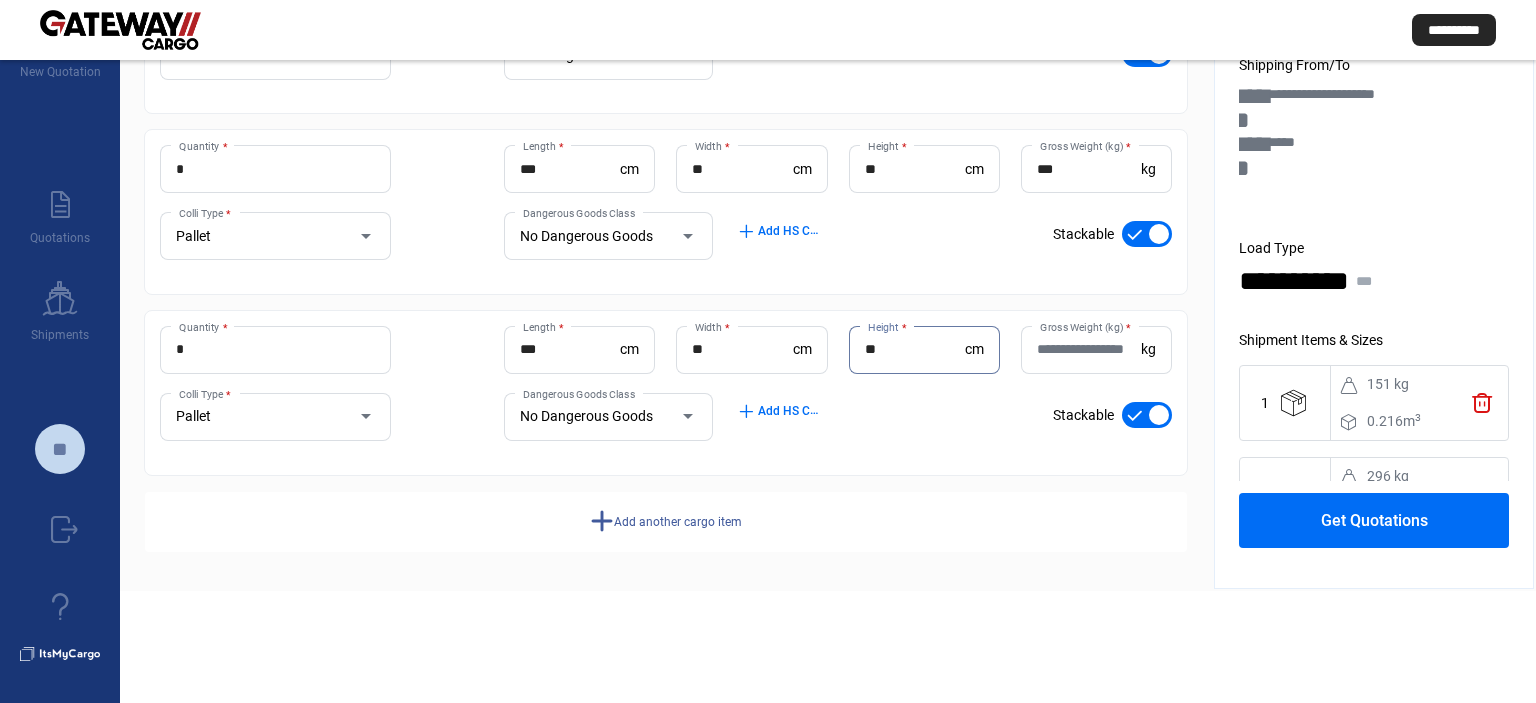 type on "**" 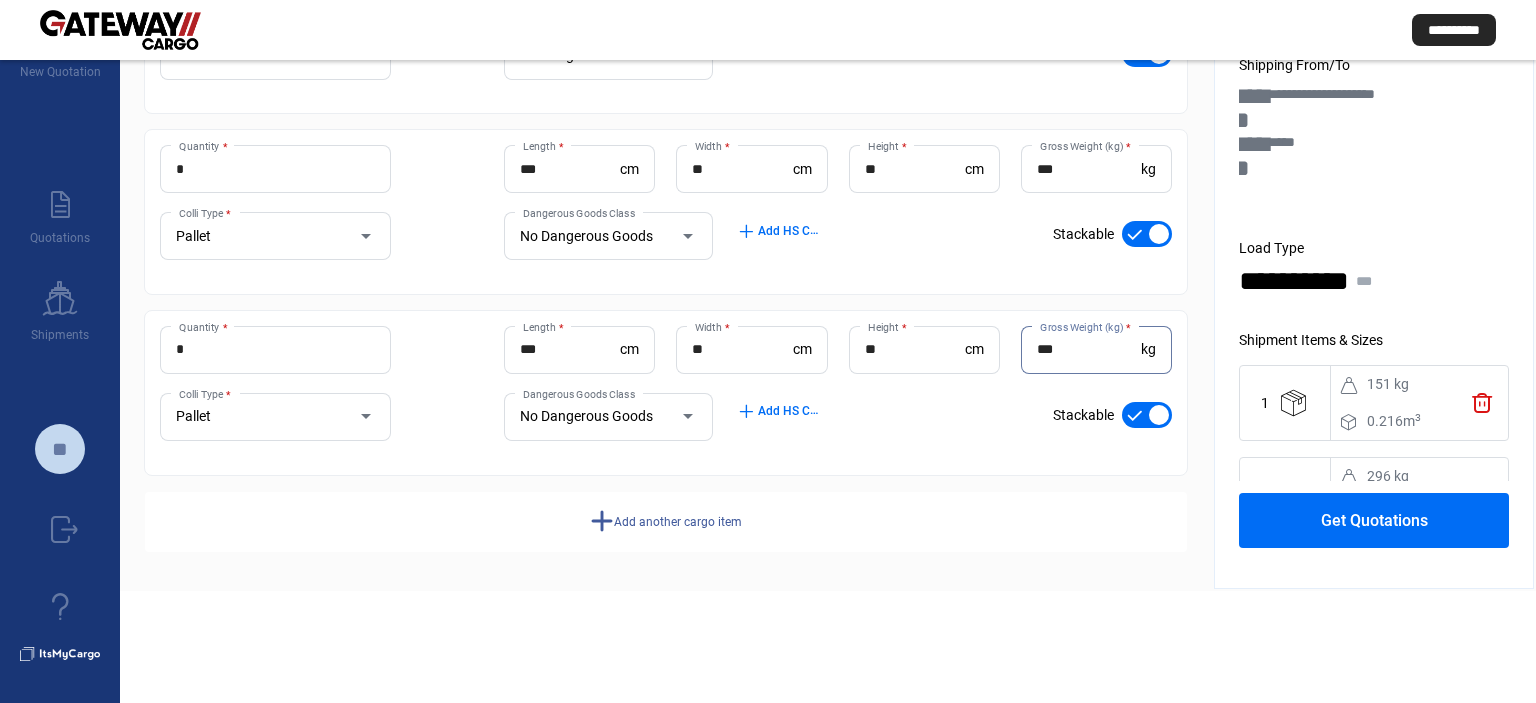 type on "***" 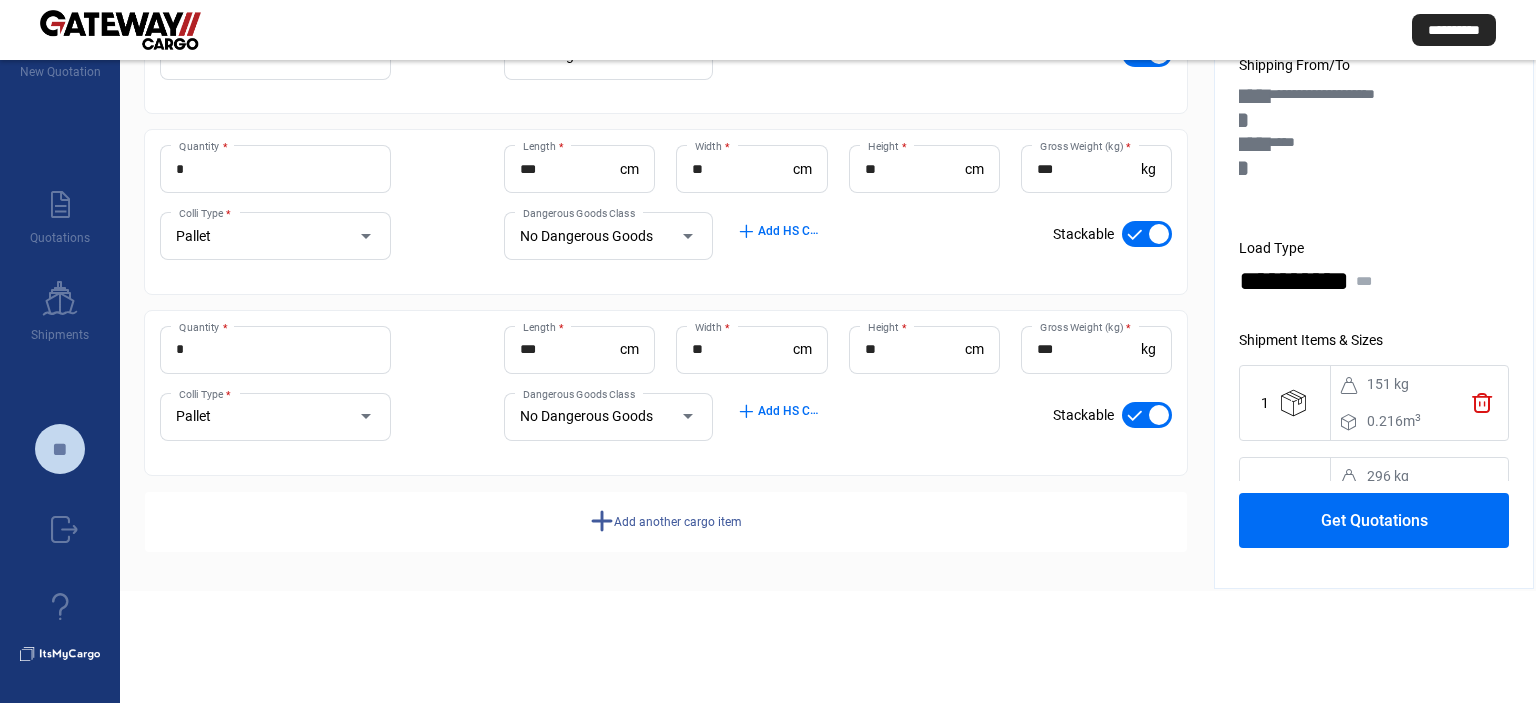 click on "add  Add another cargo item" 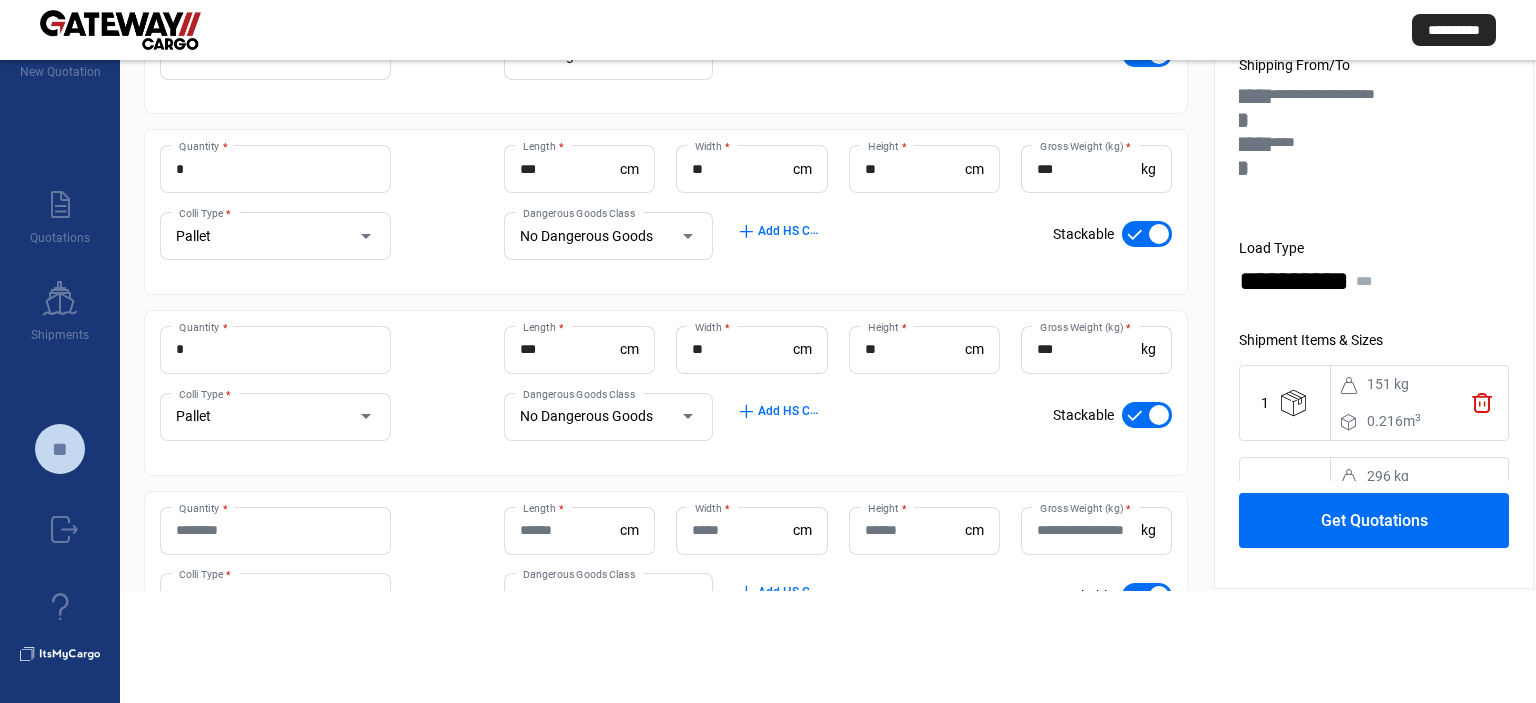 scroll, scrollTop: 481, scrollLeft: 0, axis: vertical 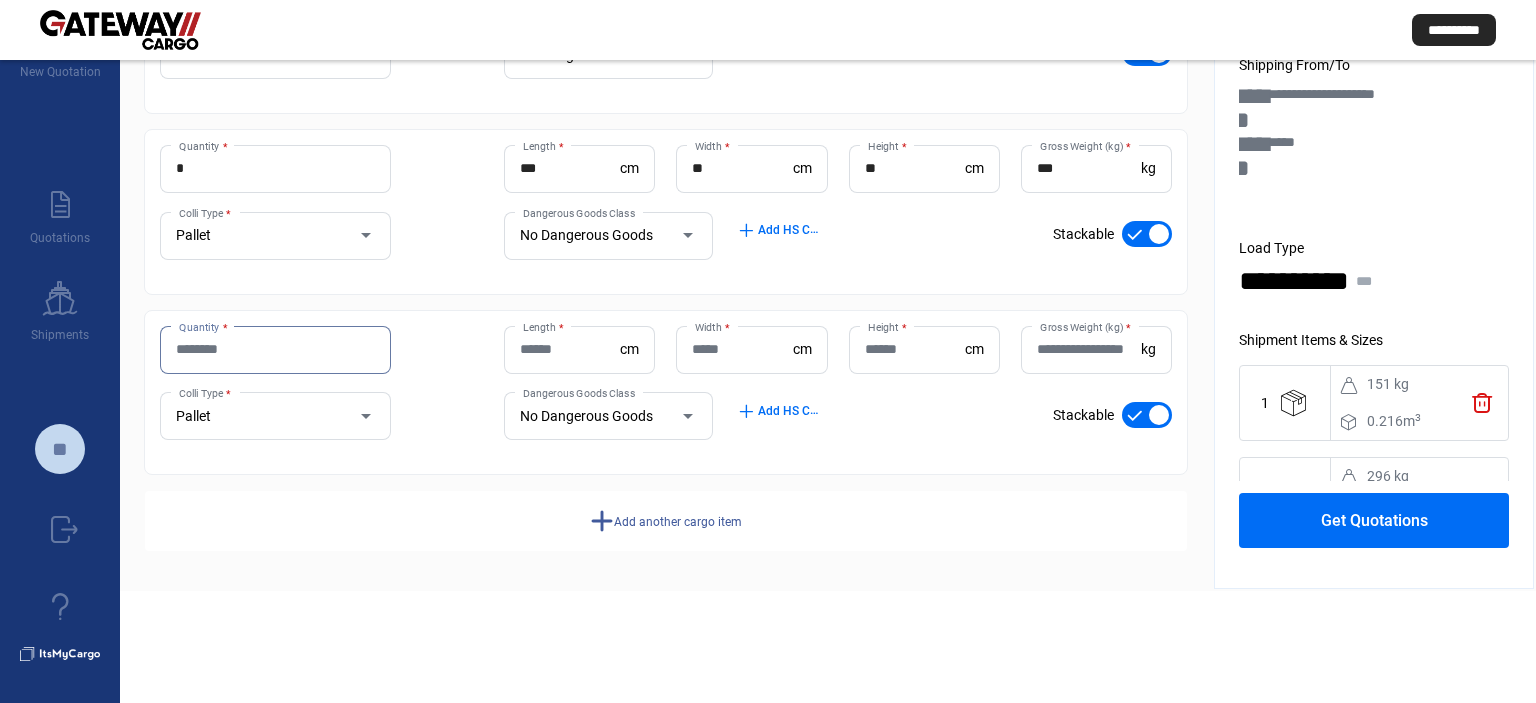 click on "Quantity *" at bounding box center [275, 349] 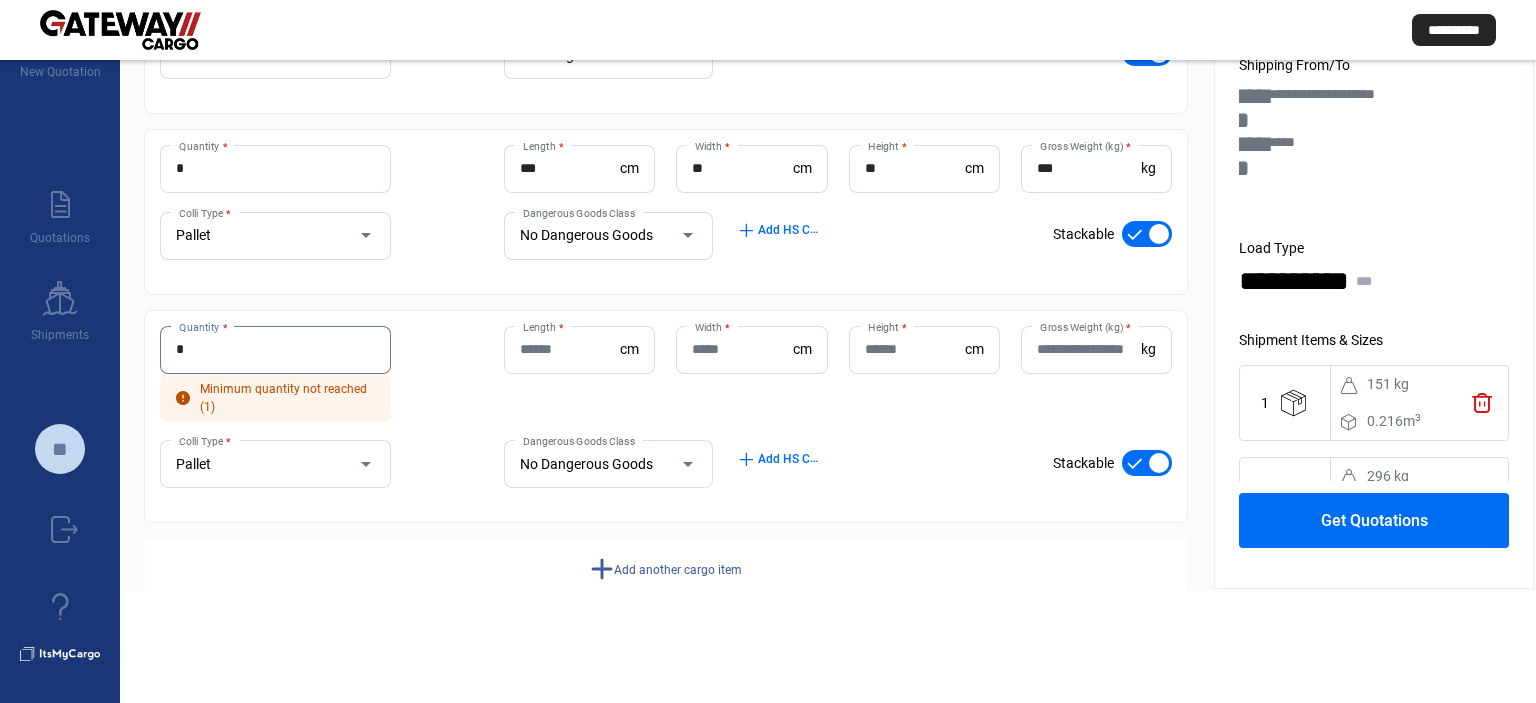 type on "*" 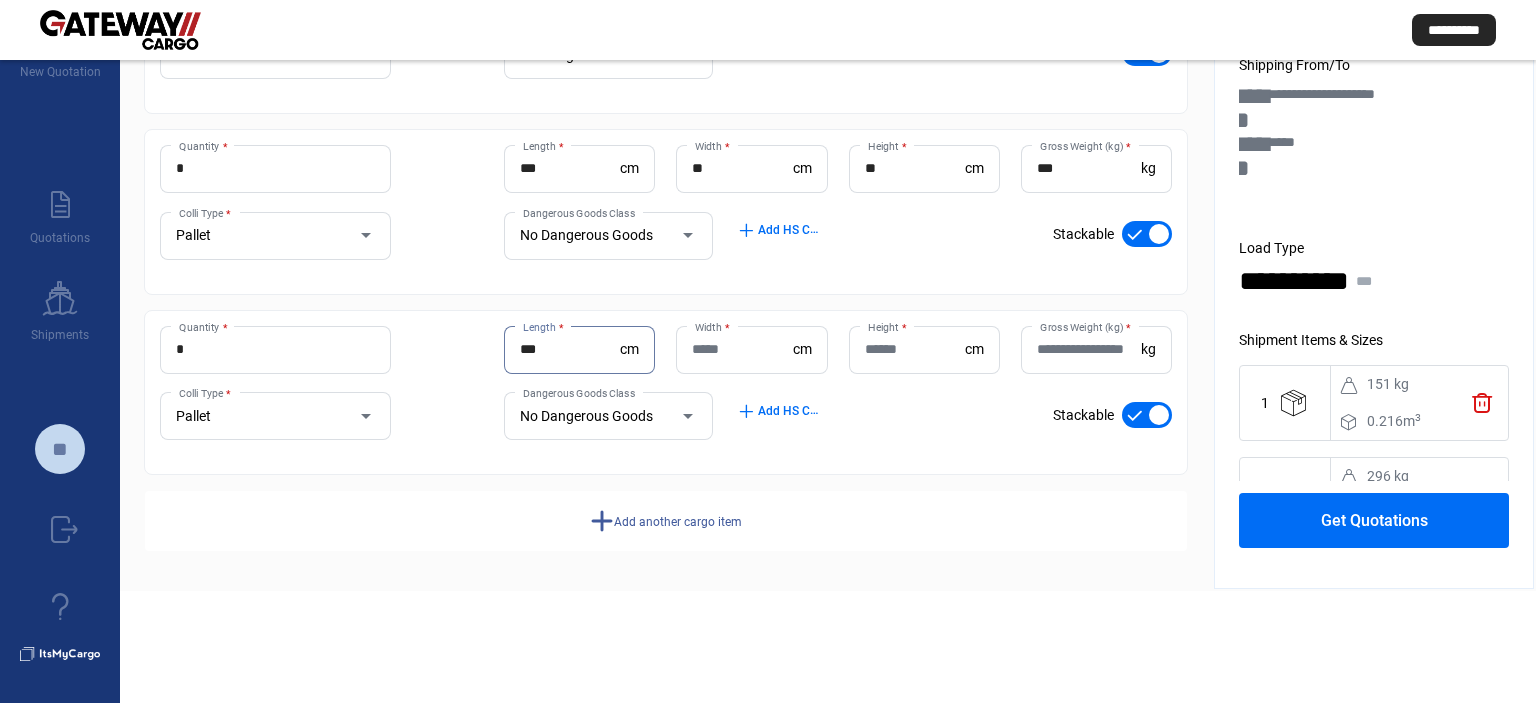 type on "***" 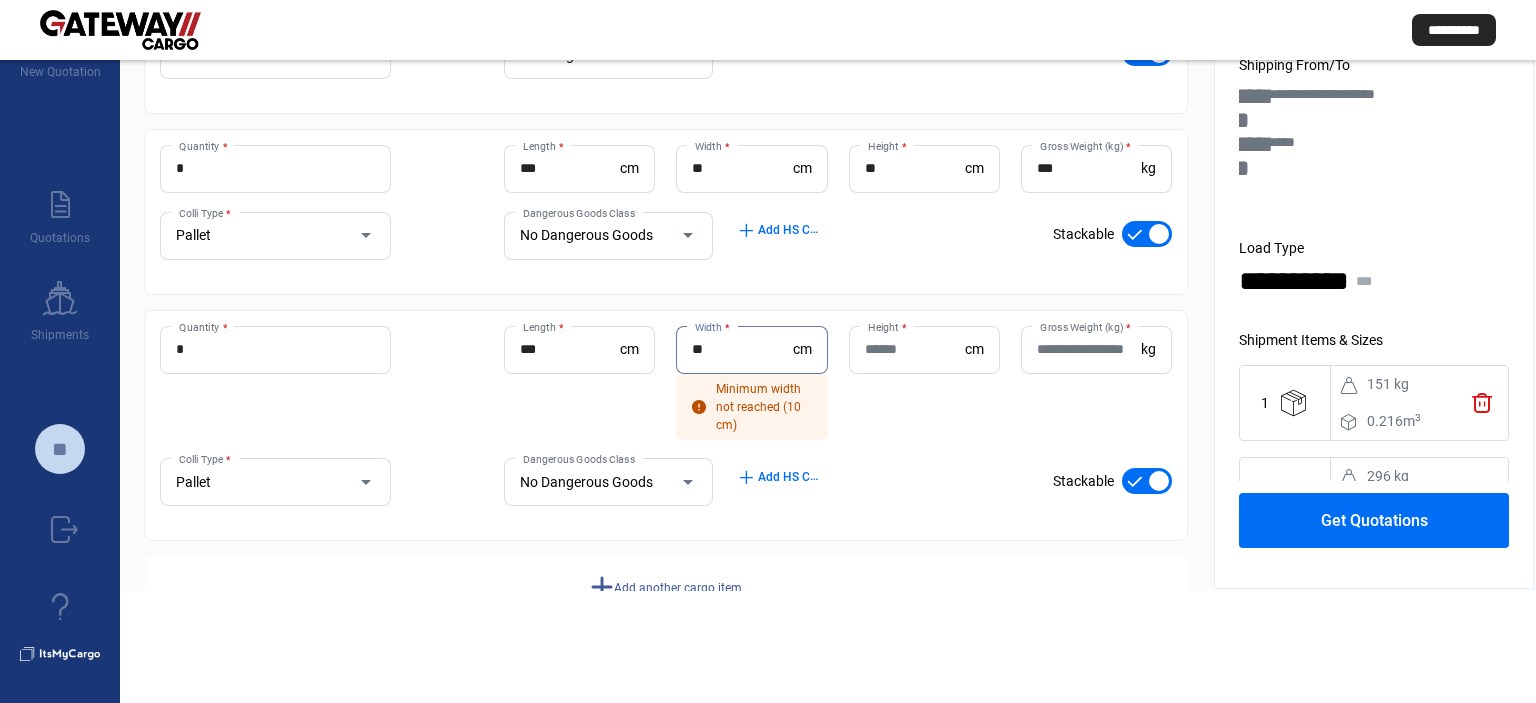 type on "**" 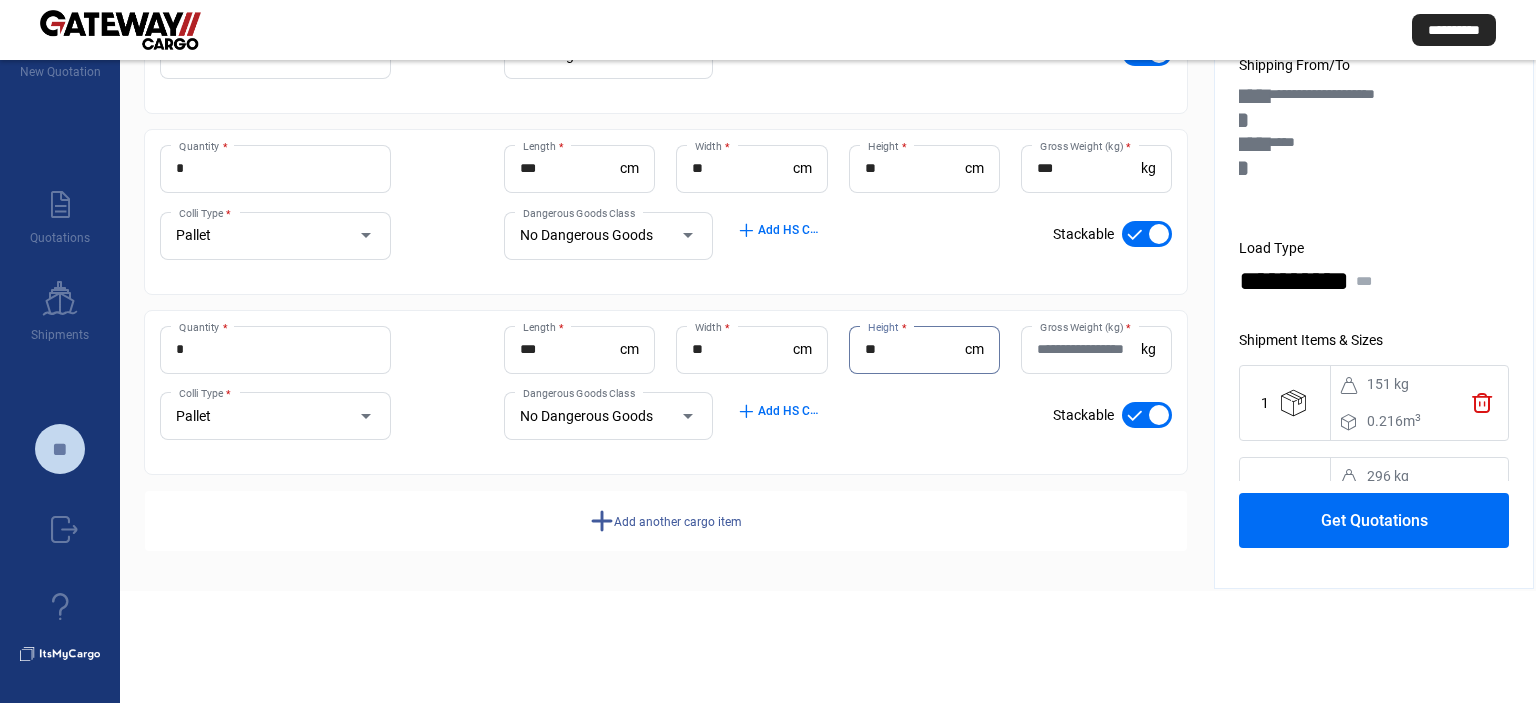 type on "**" 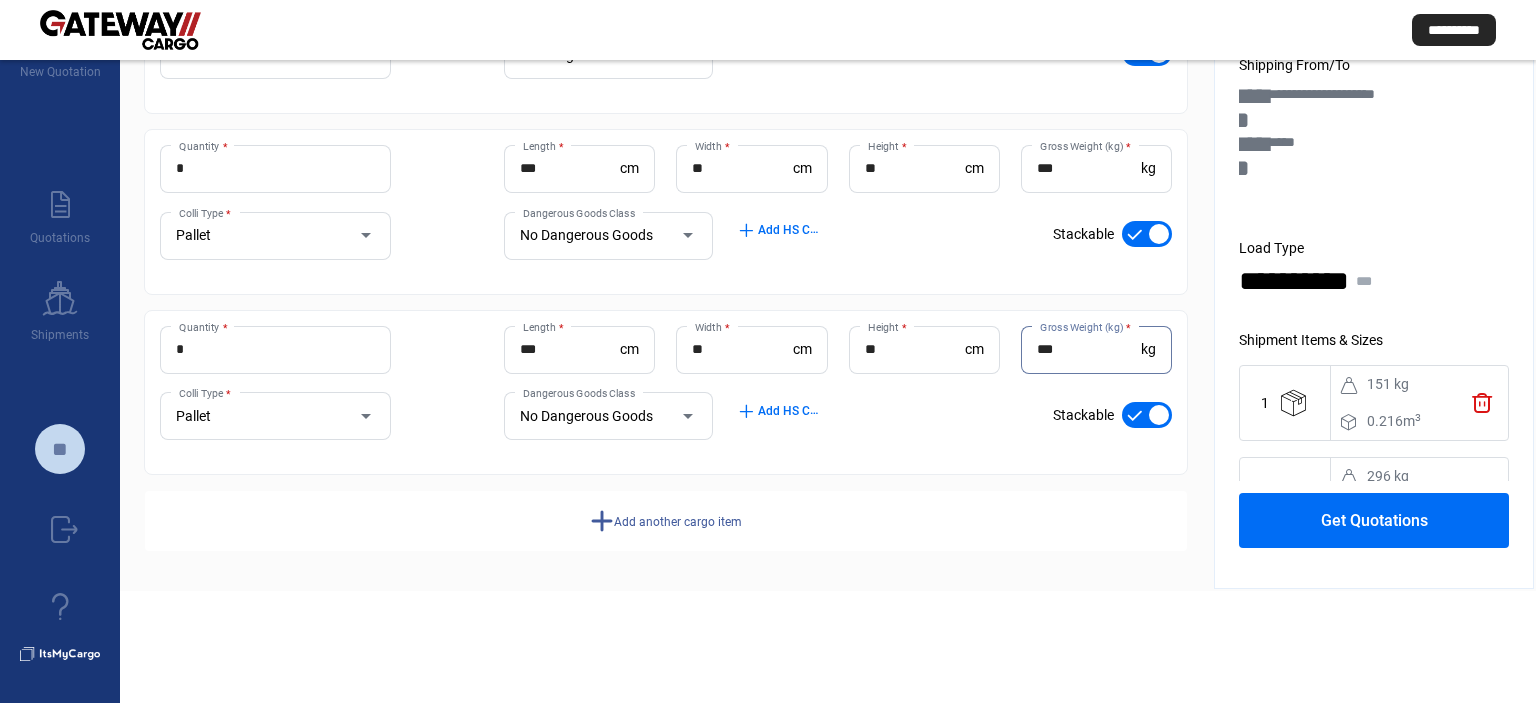 type on "***" 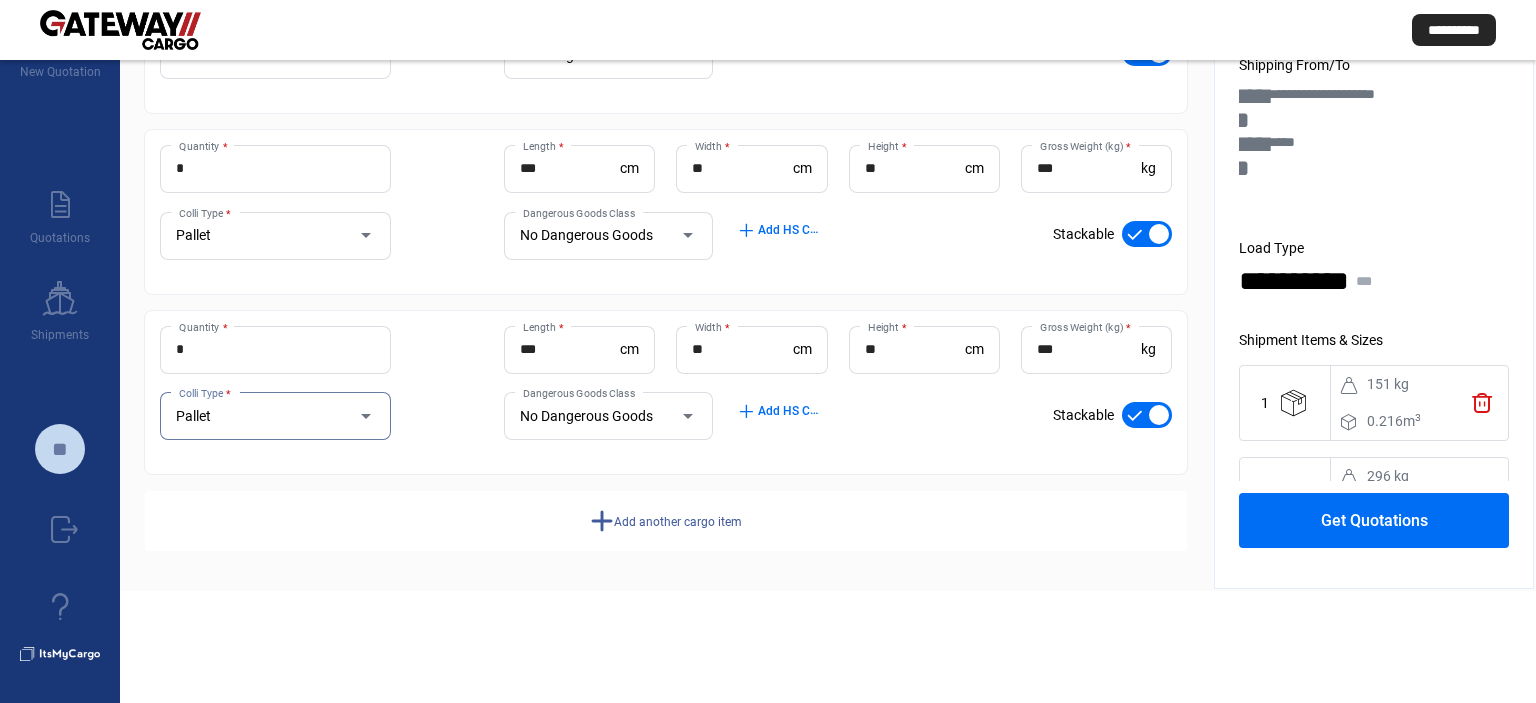 scroll, scrollTop: 250, scrollLeft: 0, axis: vertical 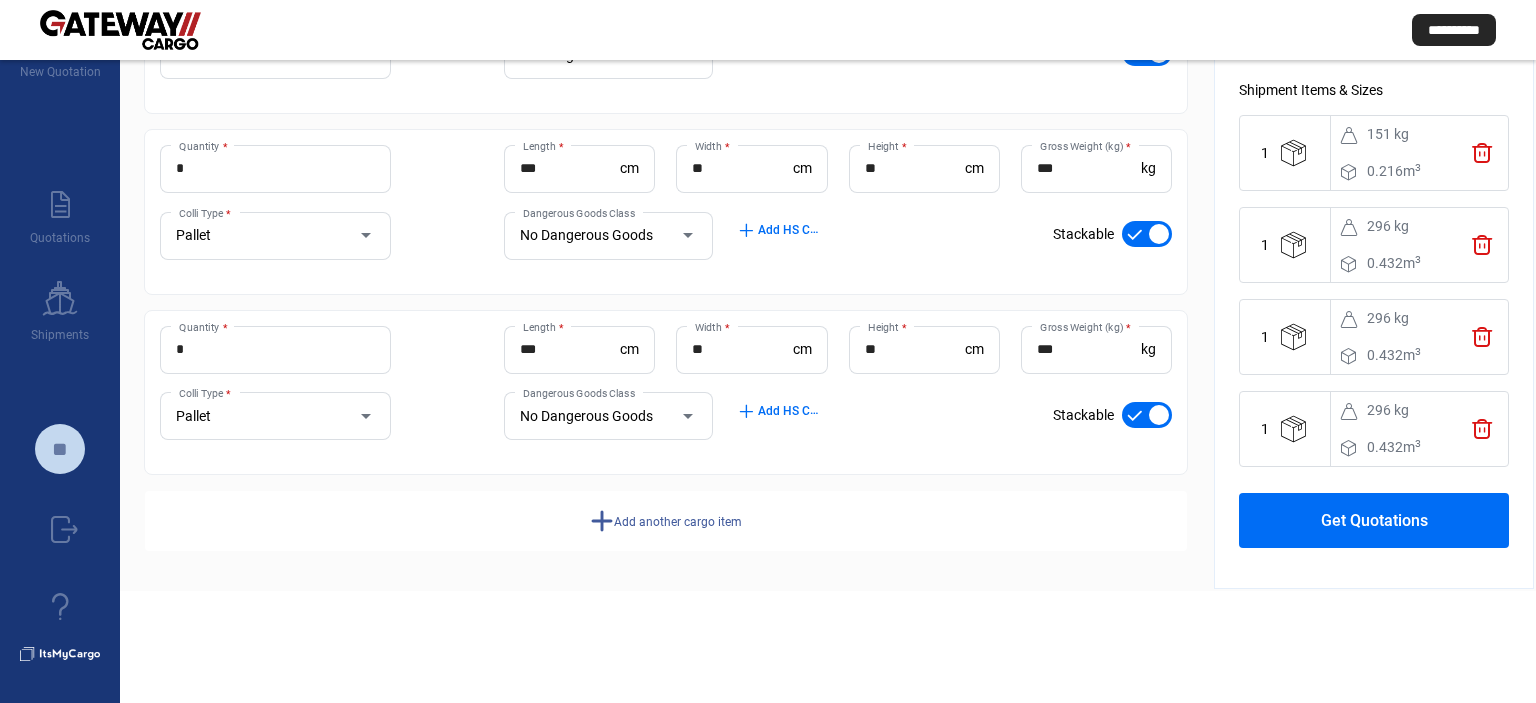 click on "Get Quotations" 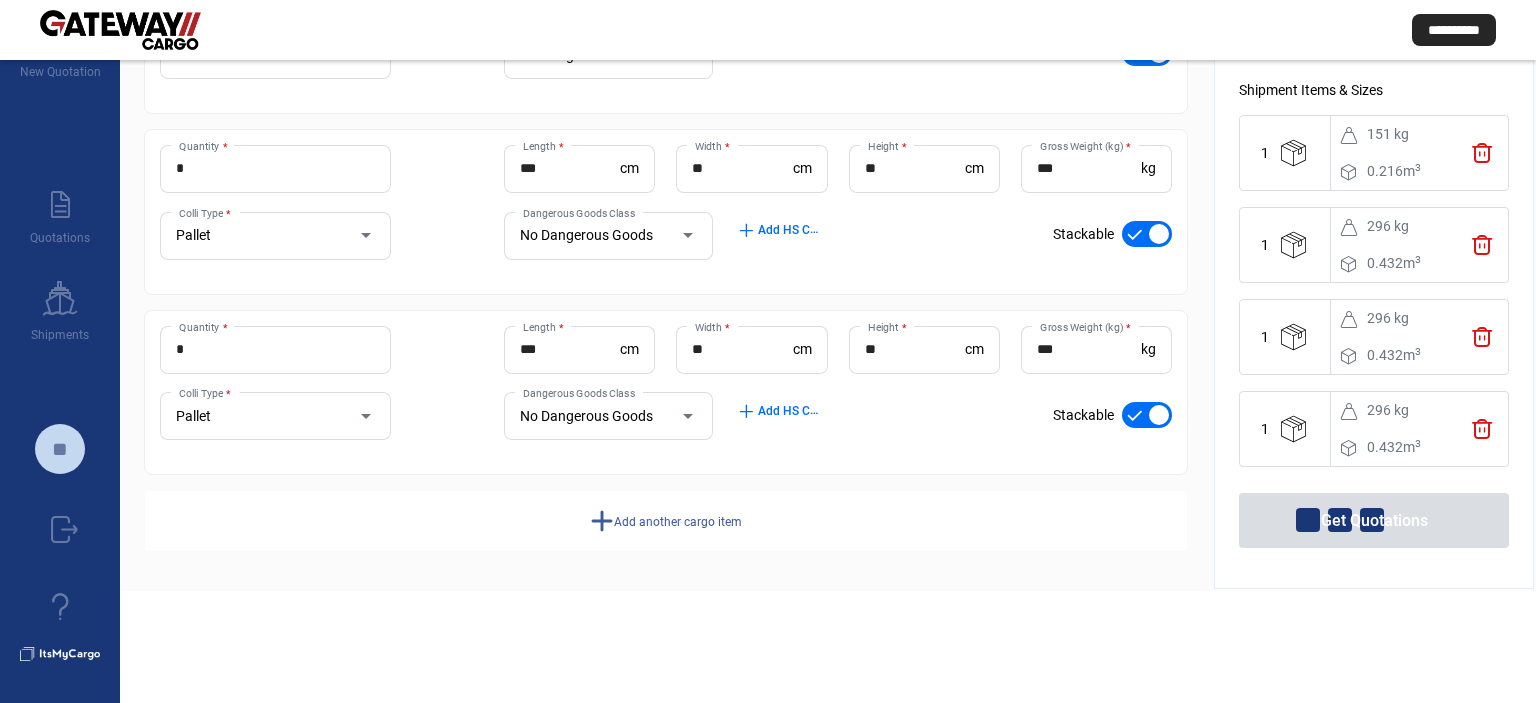 scroll, scrollTop: 258, scrollLeft: 0, axis: vertical 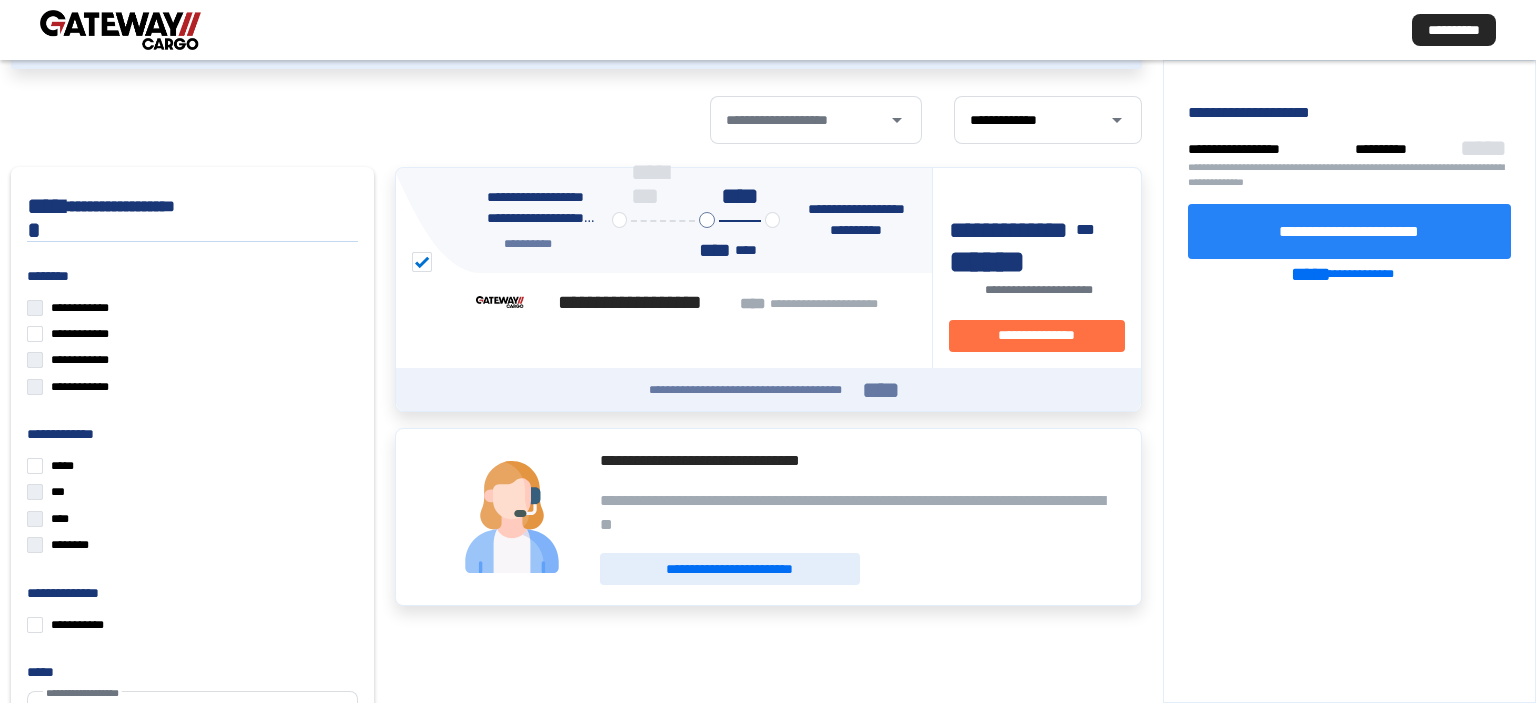 click on "**********" 